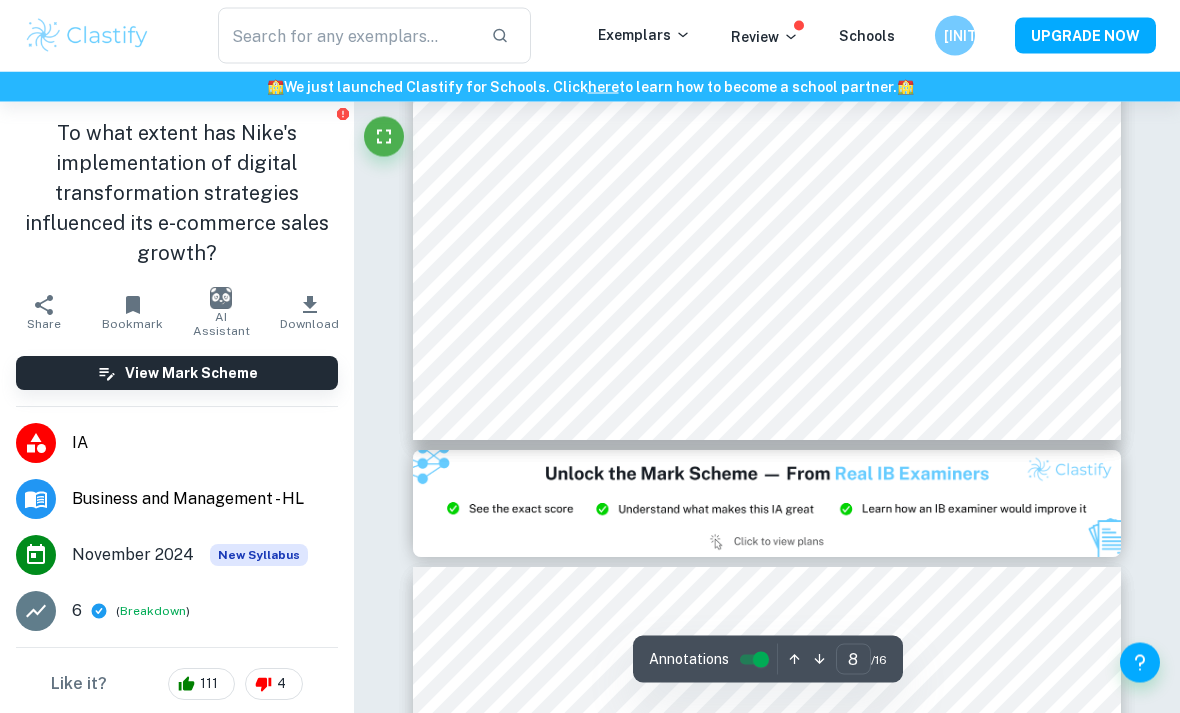 scroll, scrollTop: 7312, scrollLeft: 0, axis: vertical 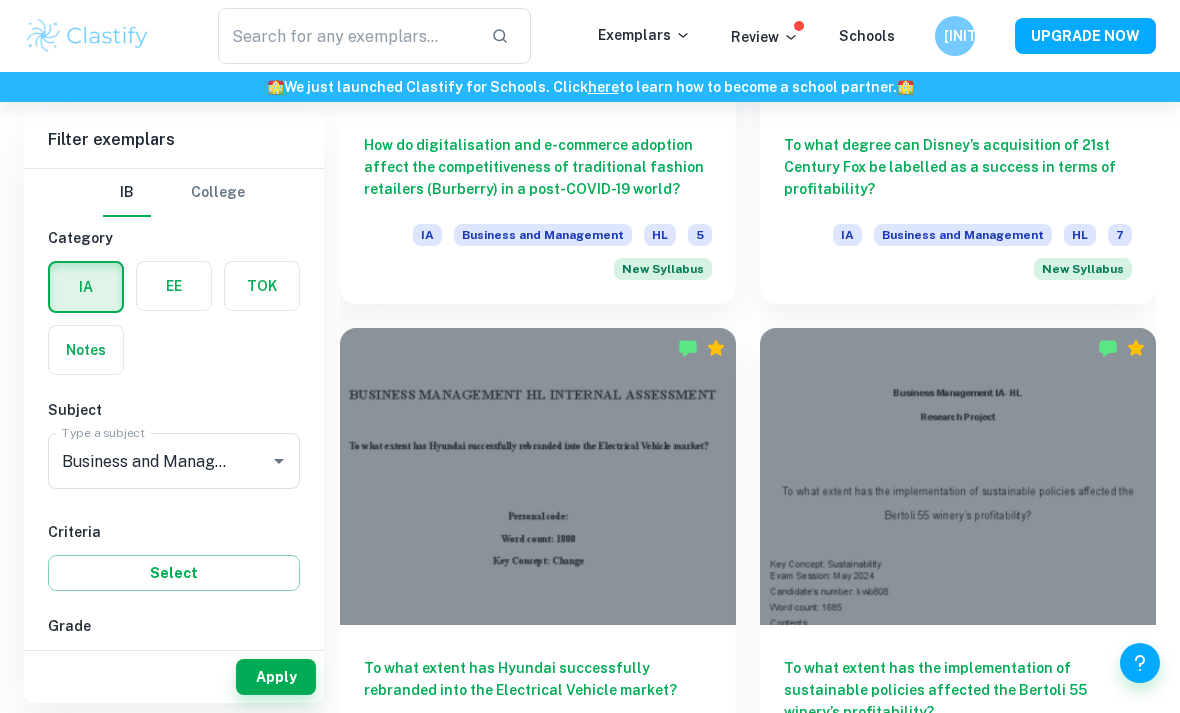 click at bounding box center (346, 36) 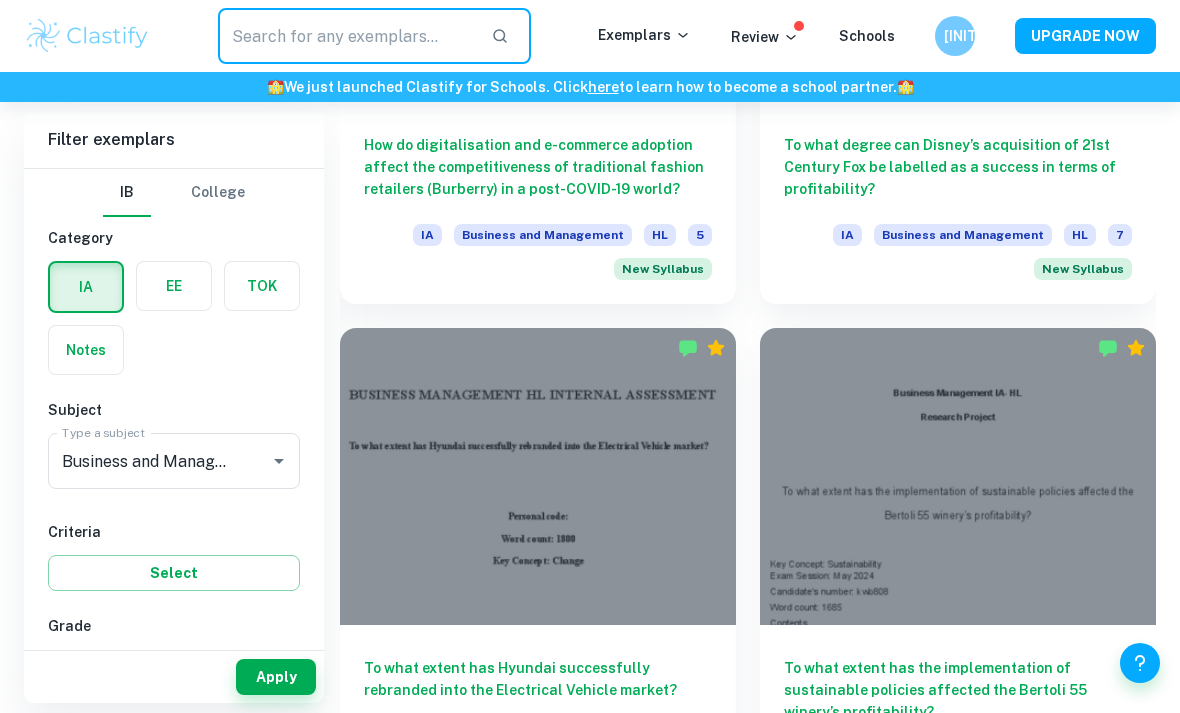 scroll, scrollTop: 3483, scrollLeft: 0, axis: vertical 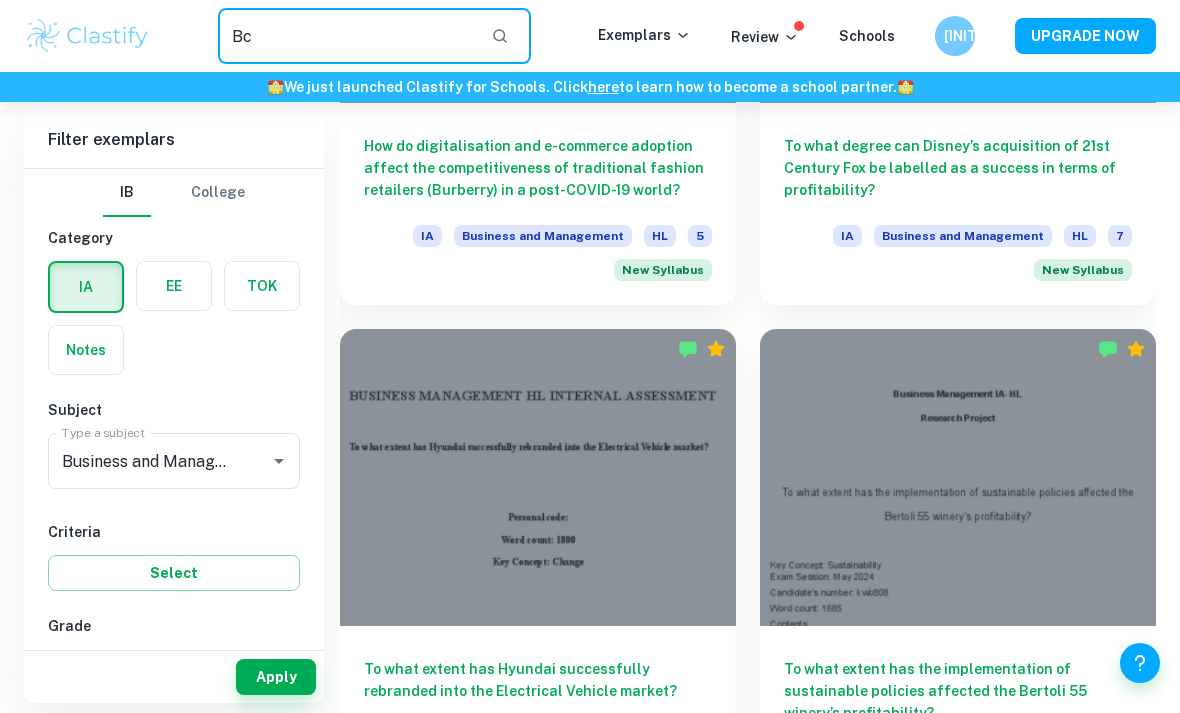 type on "Bcg" 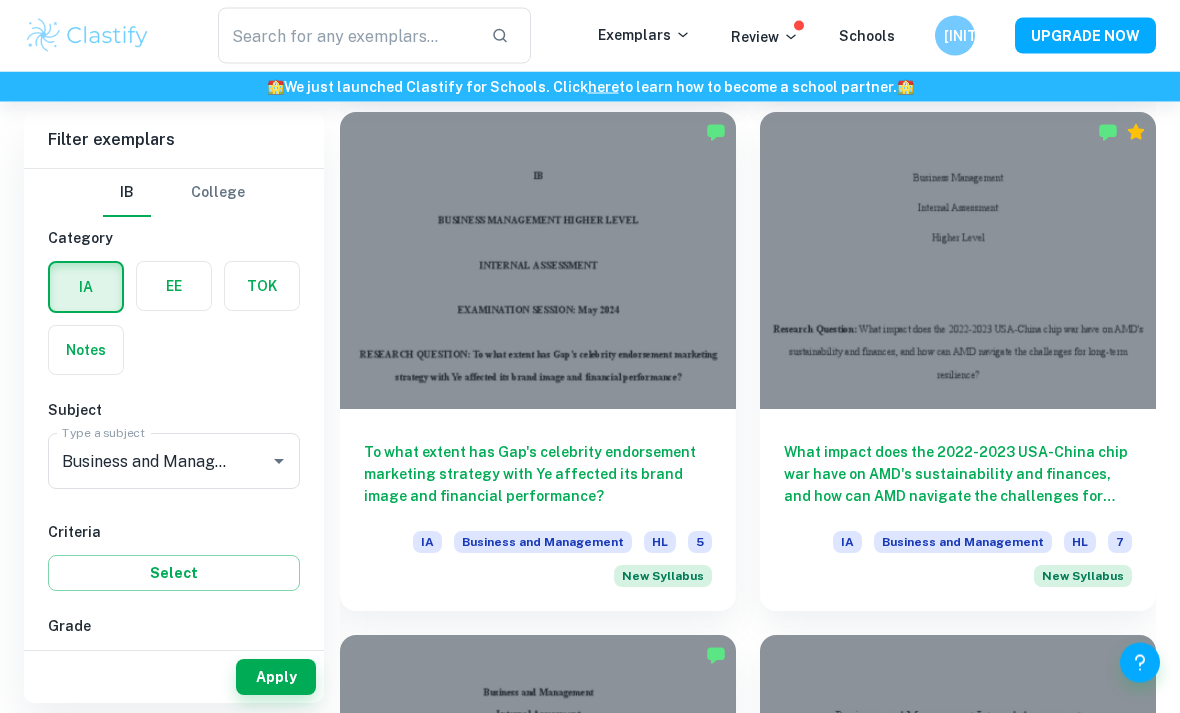 scroll, scrollTop: 4224, scrollLeft: 0, axis: vertical 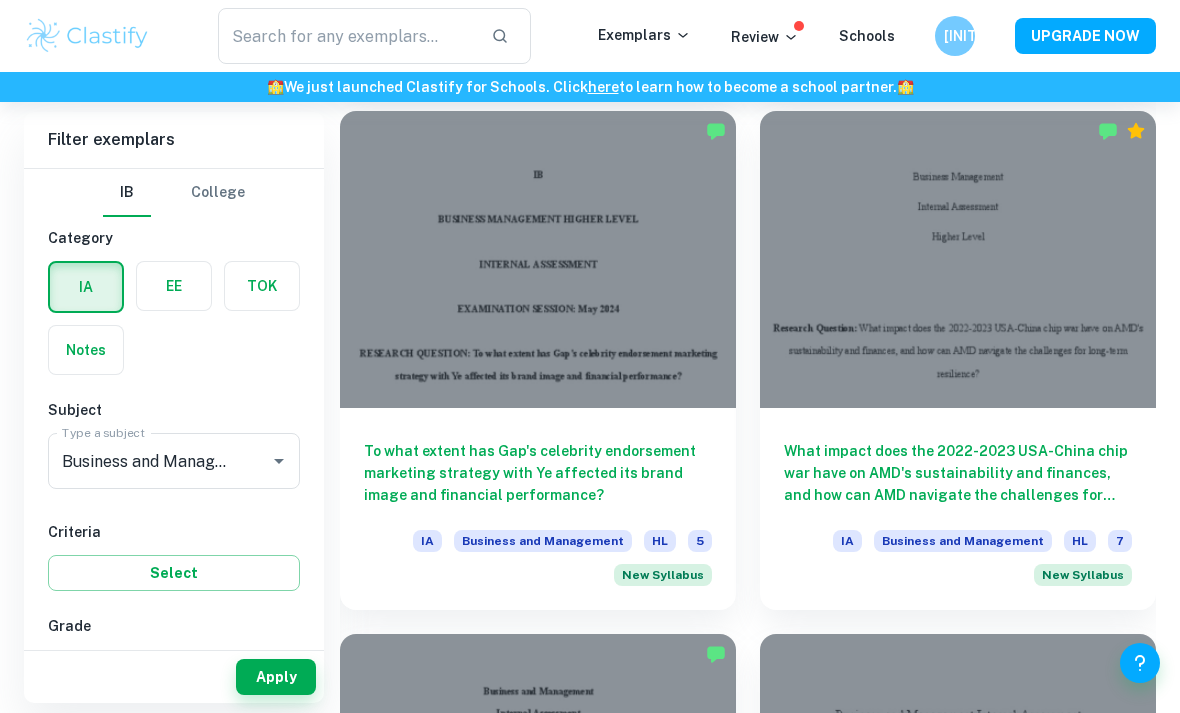click on "To what extent has Gap's celebrity endorsement marketing strategy with Ye affected its brand image and financial performance?" at bounding box center [538, 473] 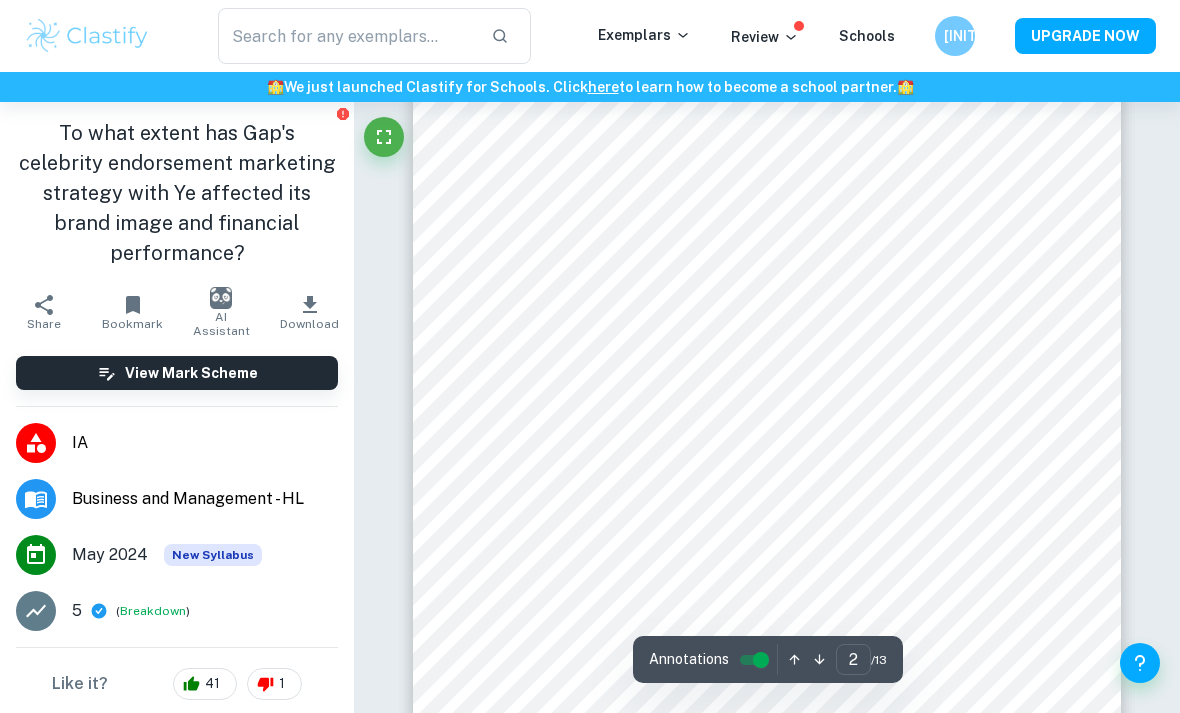 scroll, scrollTop: 586, scrollLeft: 0, axis: vertical 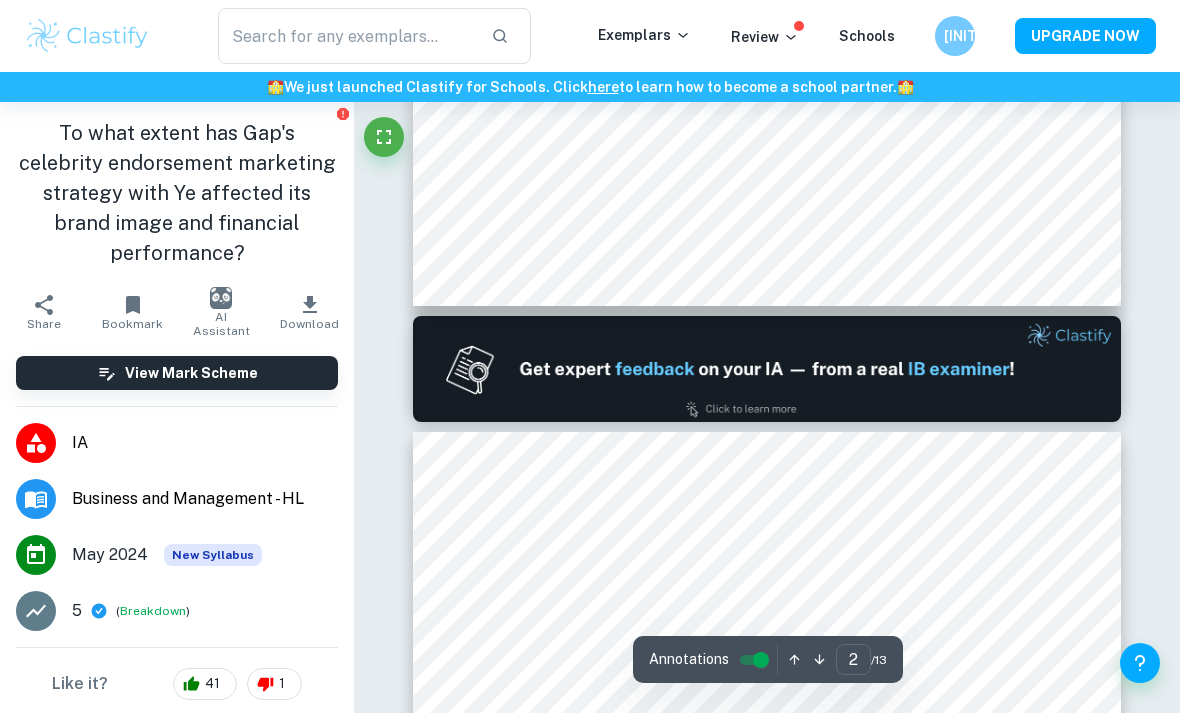 type on "1" 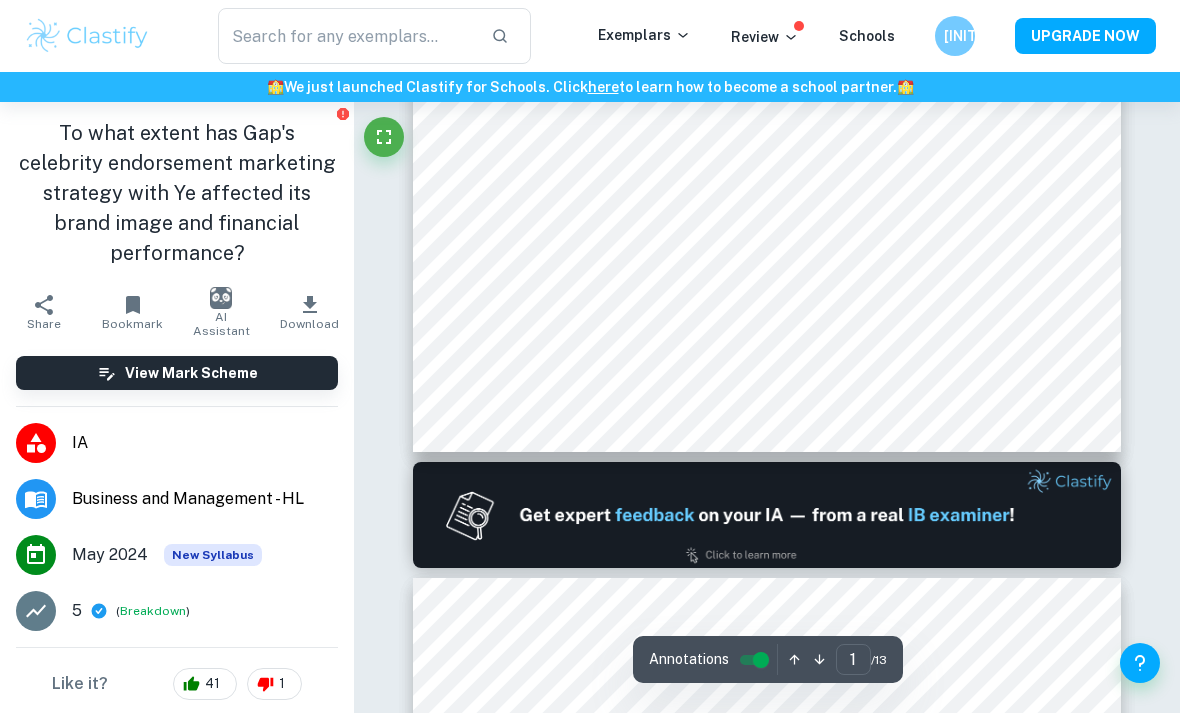 scroll, scrollTop: 0, scrollLeft: 0, axis: both 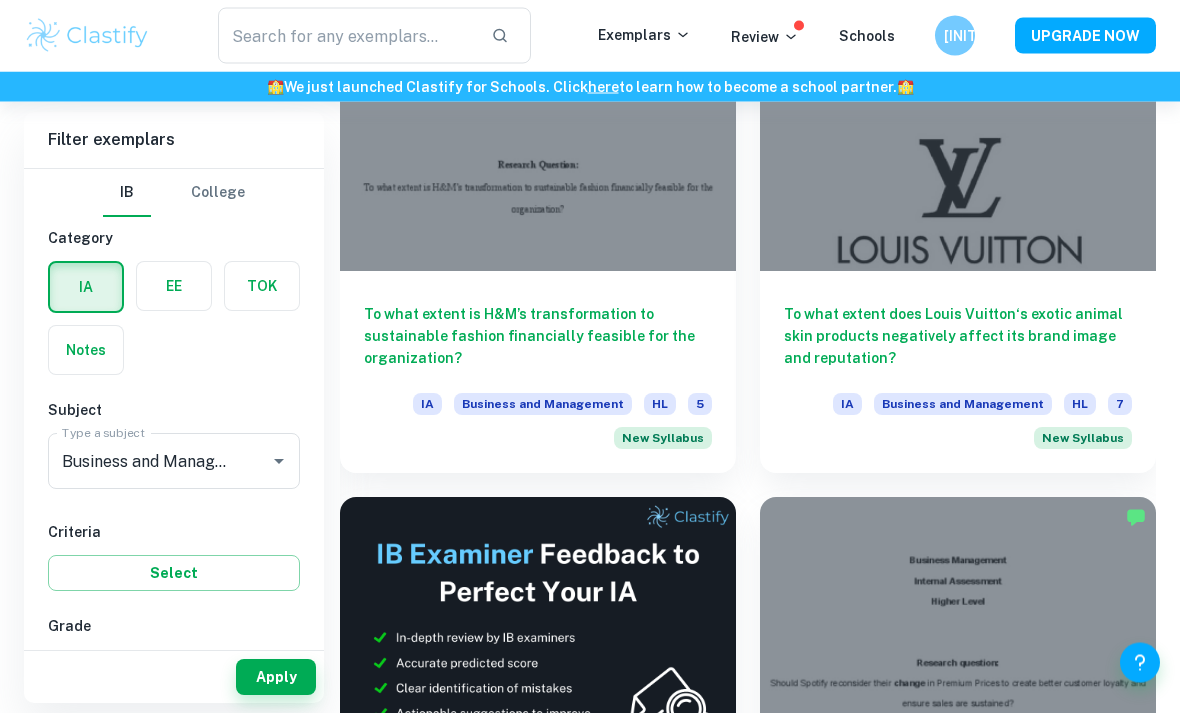 click on "To what extent does Louis Vuitton‘s exotic animal skin products negatively affect its brand image and reputation?" at bounding box center [958, 337] 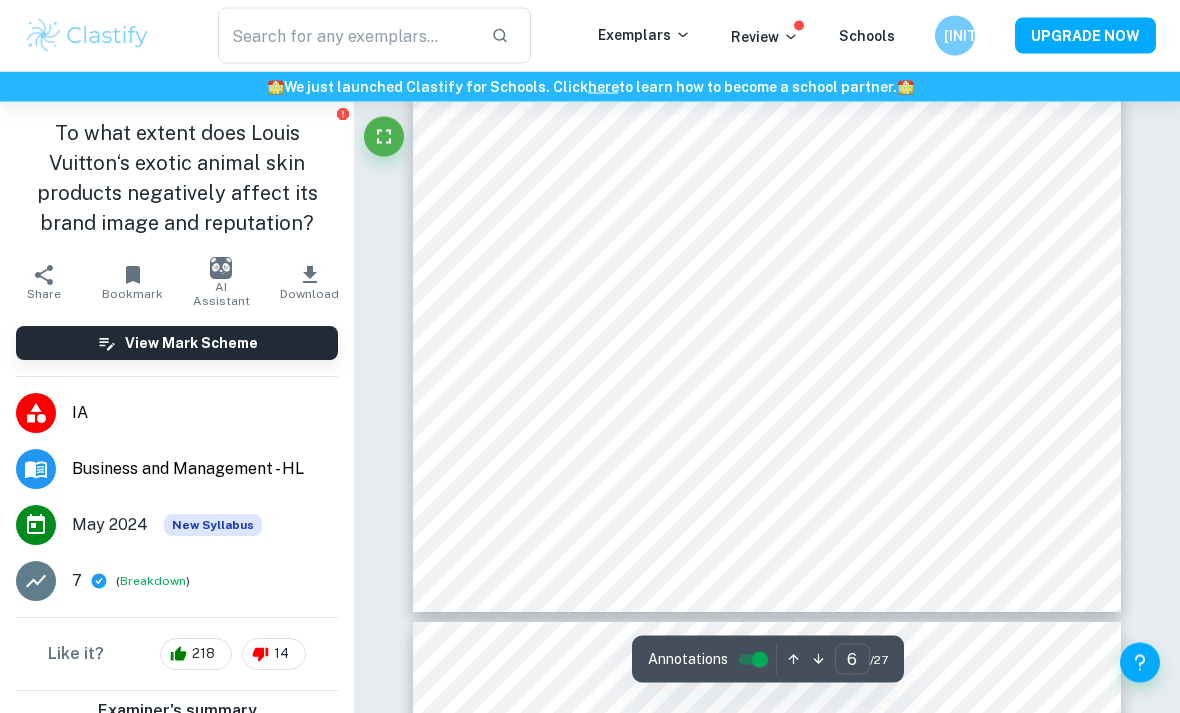scroll, scrollTop: 5230, scrollLeft: 0, axis: vertical 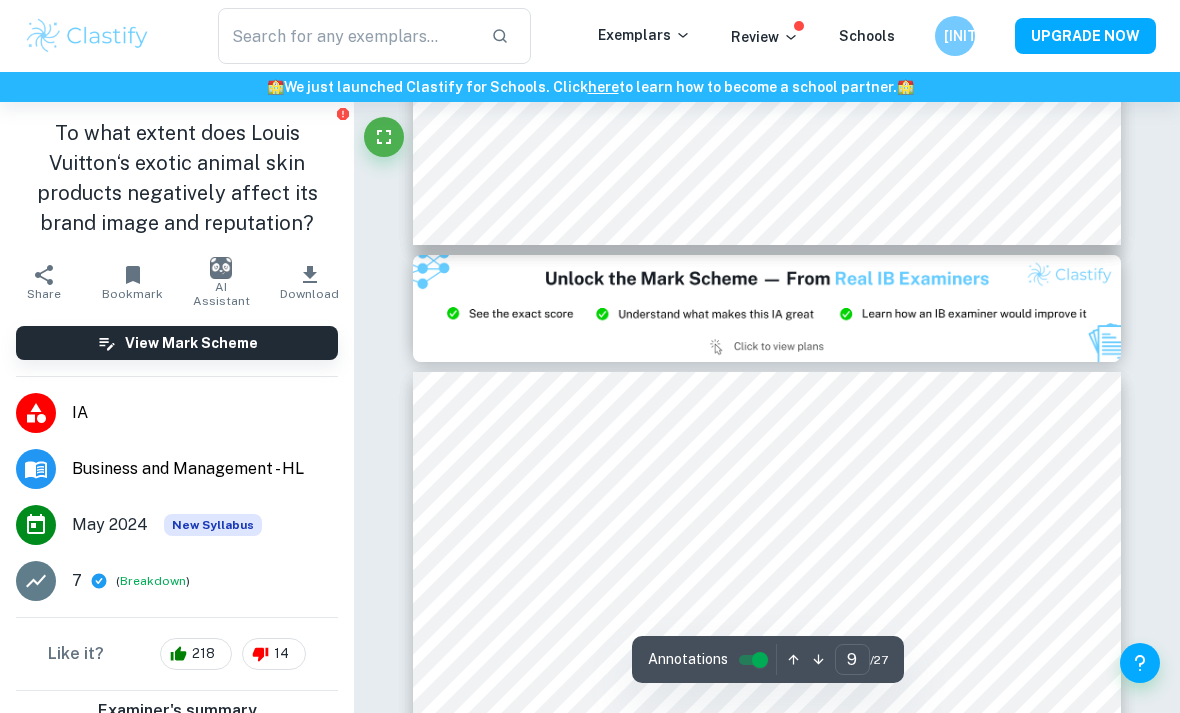 type on "8" 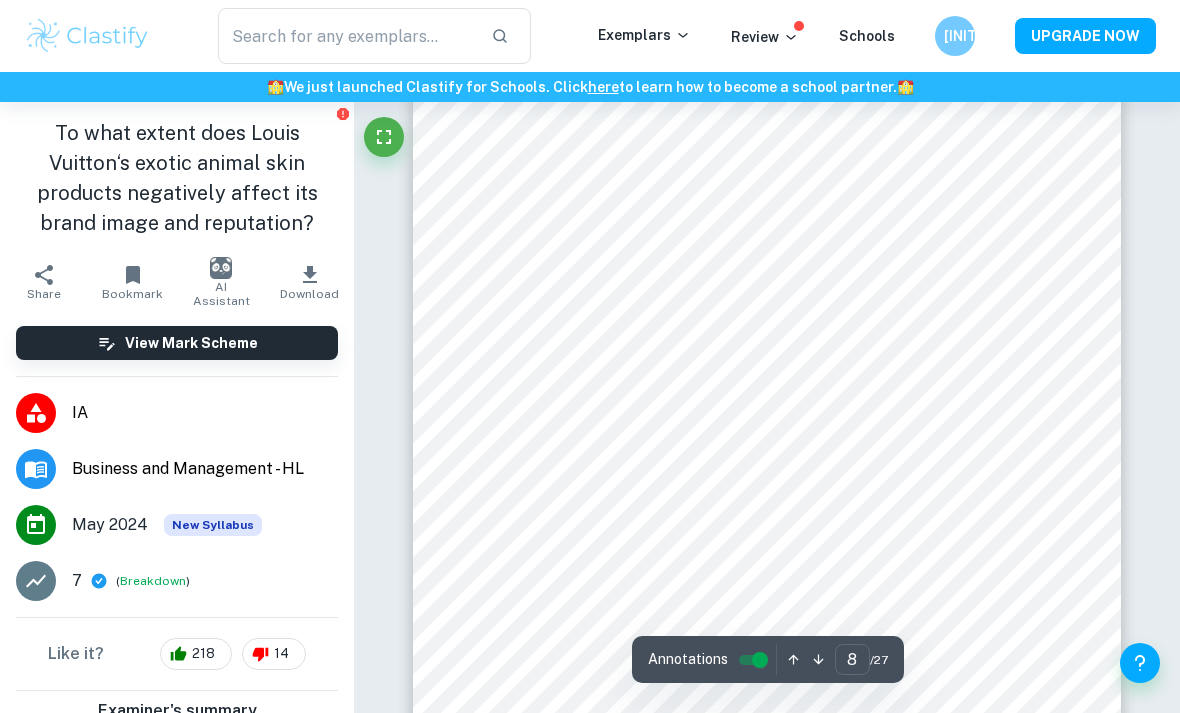 scroll, scrollTop: 6737, scrollLeft: 0, axis: vertical 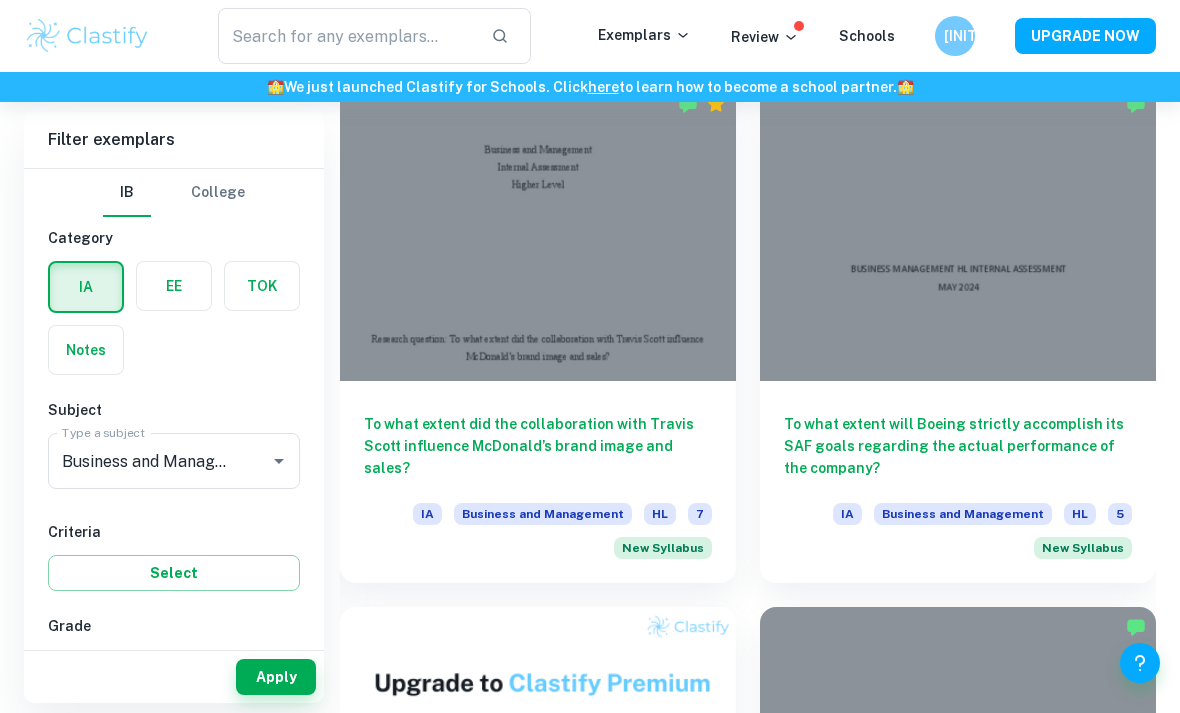 click on "To what extent will Boeing strictly accomplish its SAF goals regarding the actual performance of the company?" at bounding box center [958, 446] 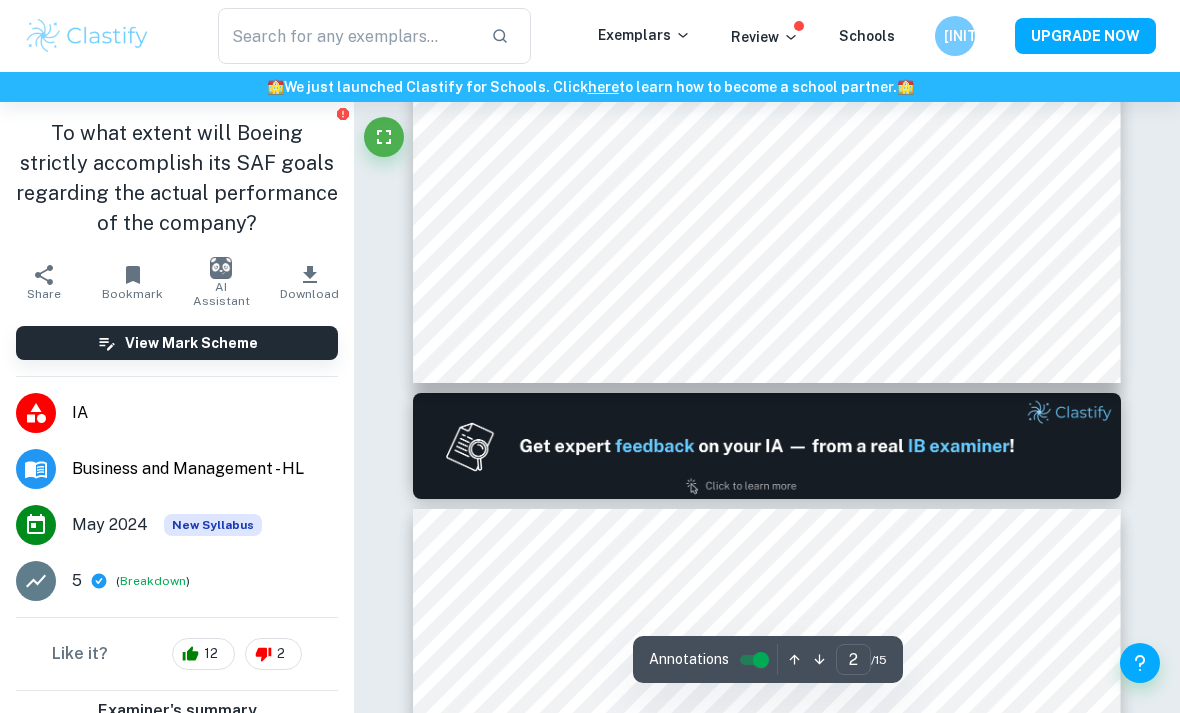scroll, scrollTop: 1192, scrollLeft: 0, axis: vertical 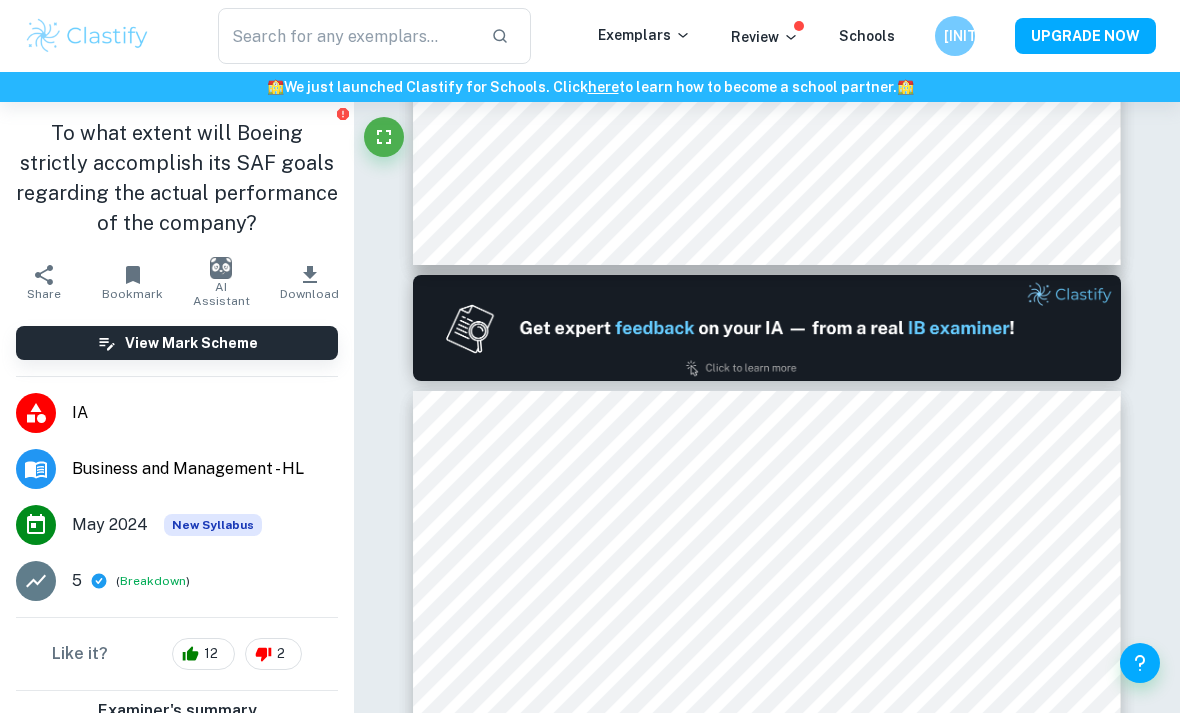 type on "1" 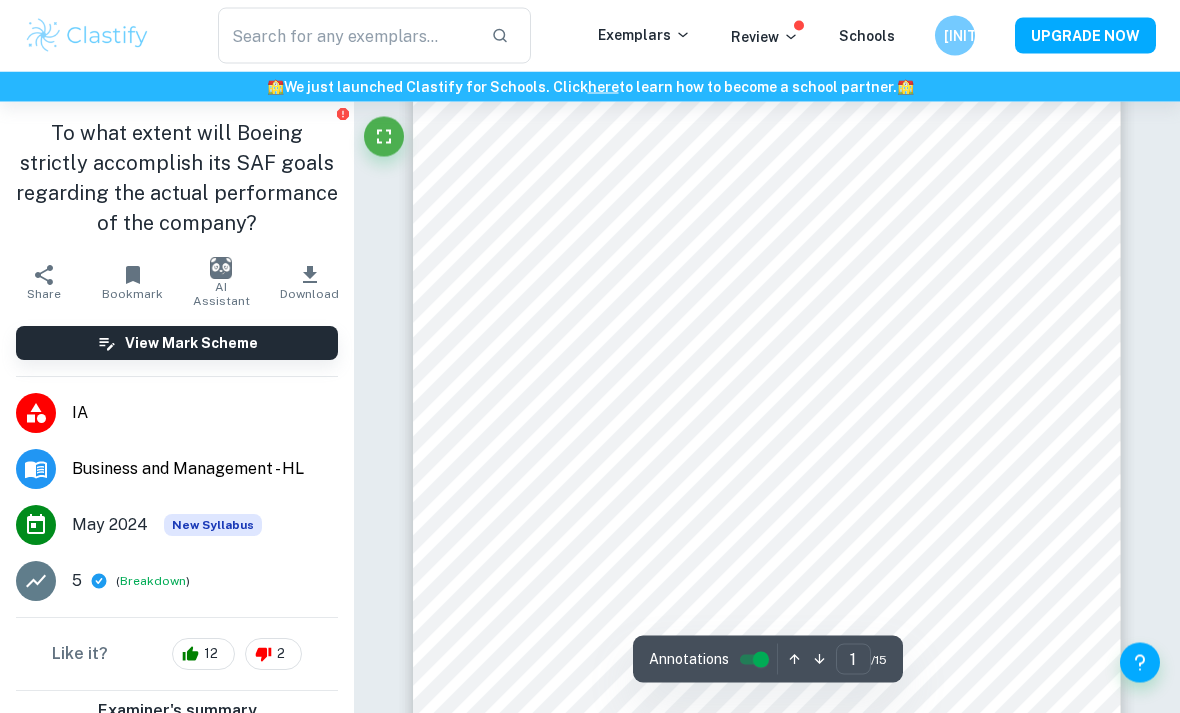 scroll, scrollTop: 31, scrollLeft: 0, axis: vertical 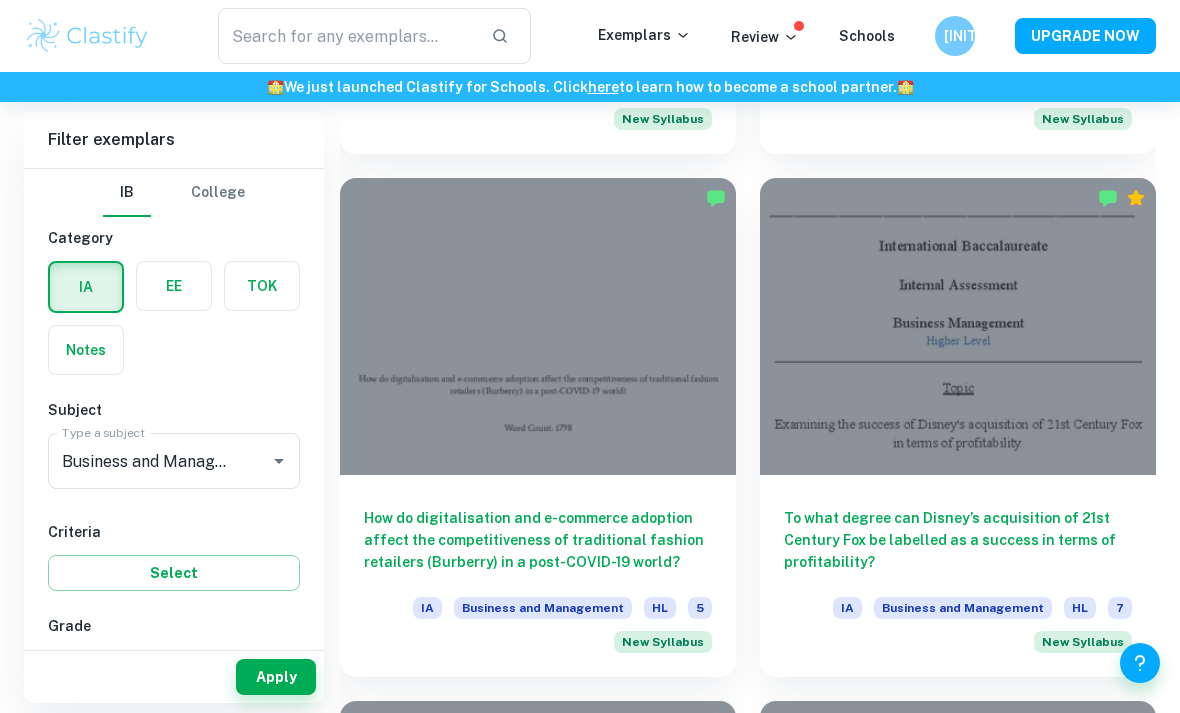 click at bounding box center [958, 326] 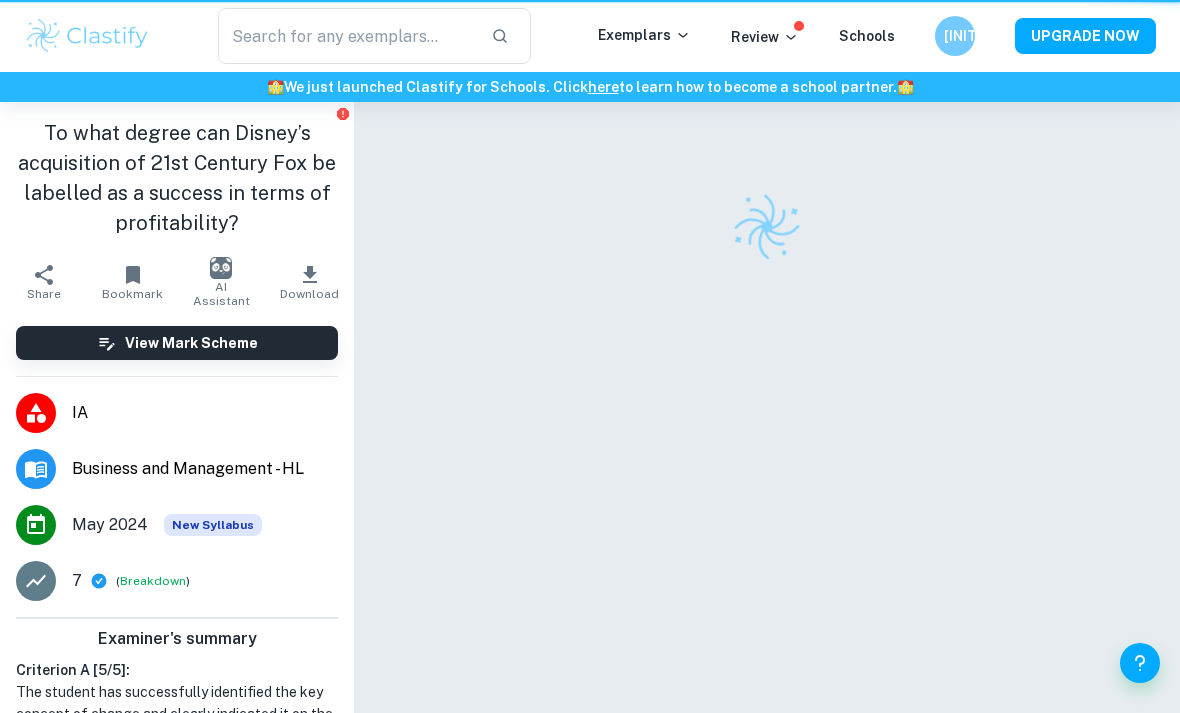 scroll, scrollTop: 55, scrollLeft: 0, axis: vertical 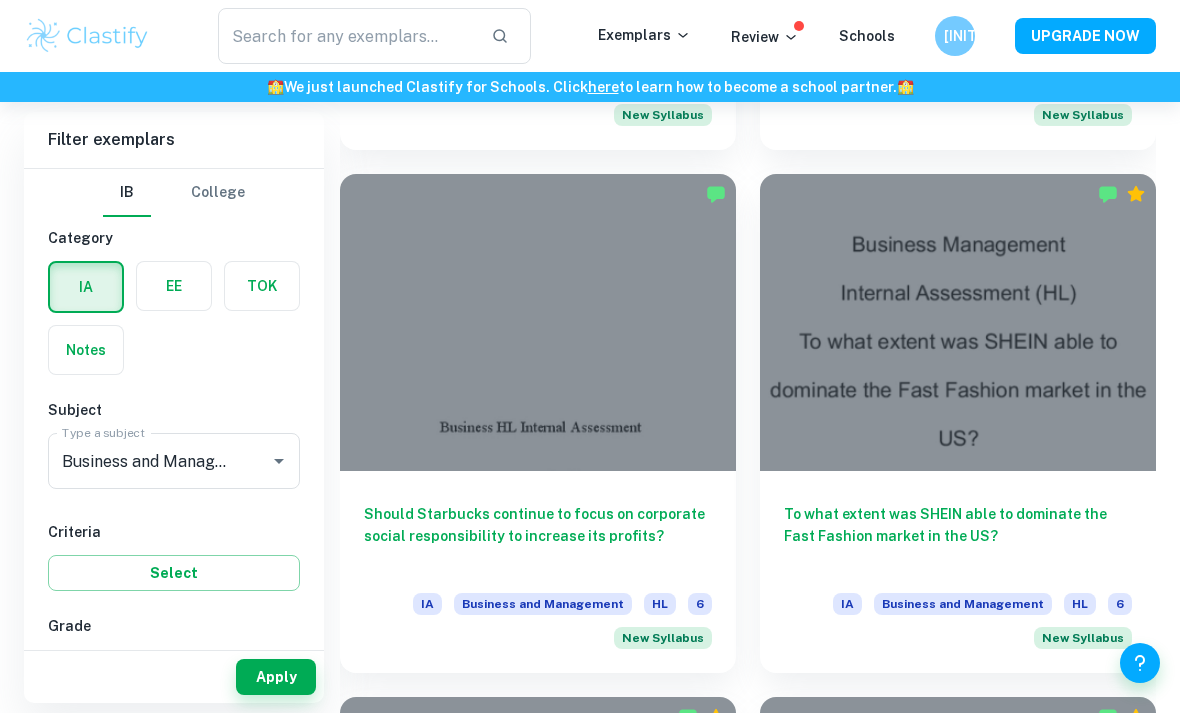 click on "Should Starbucks continue to focus on corporate social responsibility to increase its profits?" at bounding box center (538, 536) 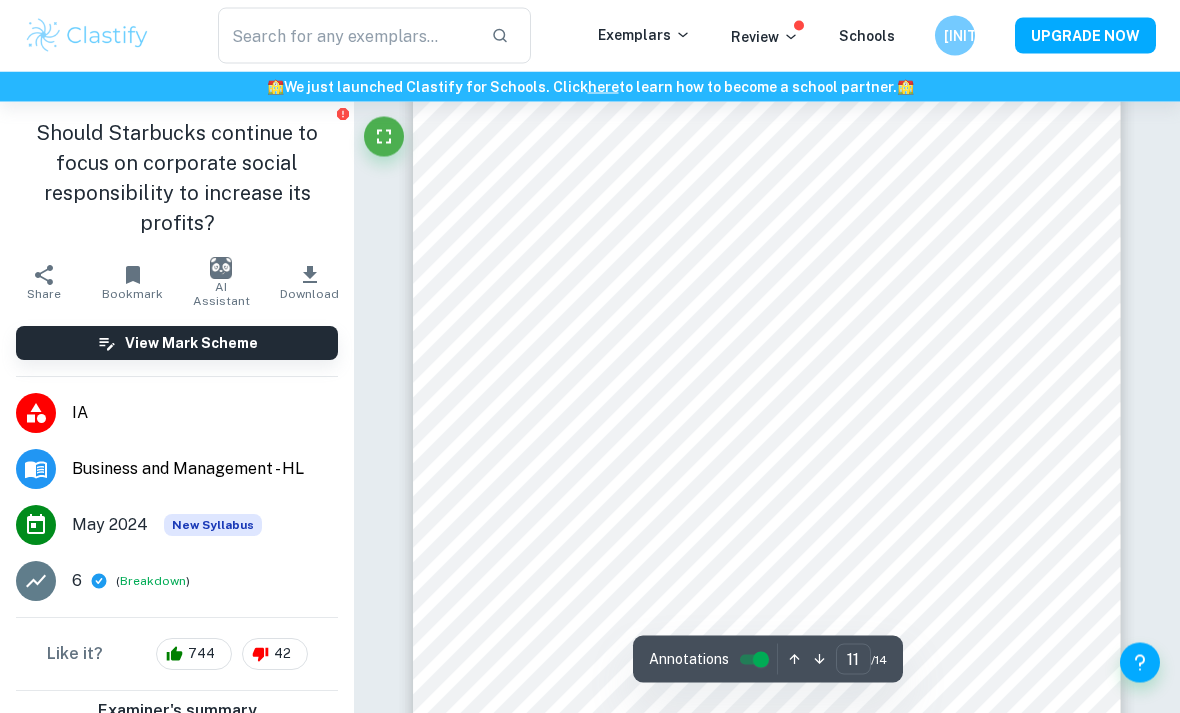 scroll, scrollTop: 10613, scrollLeft: 0, axis: vertical 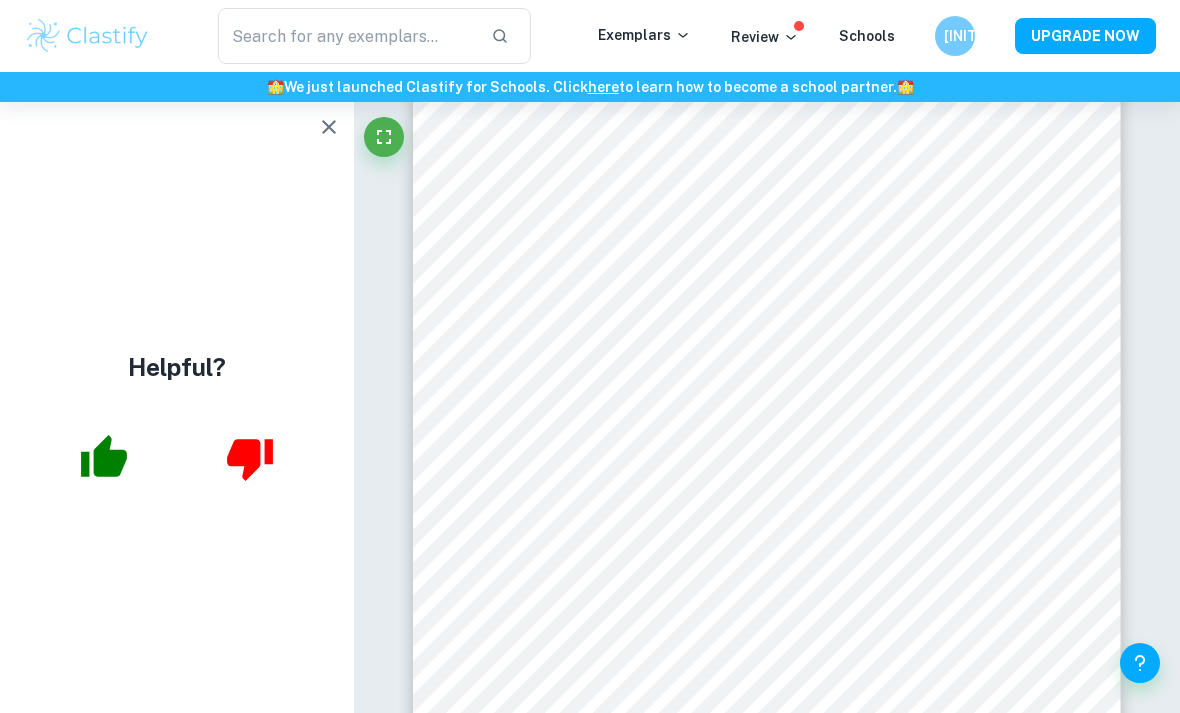 click 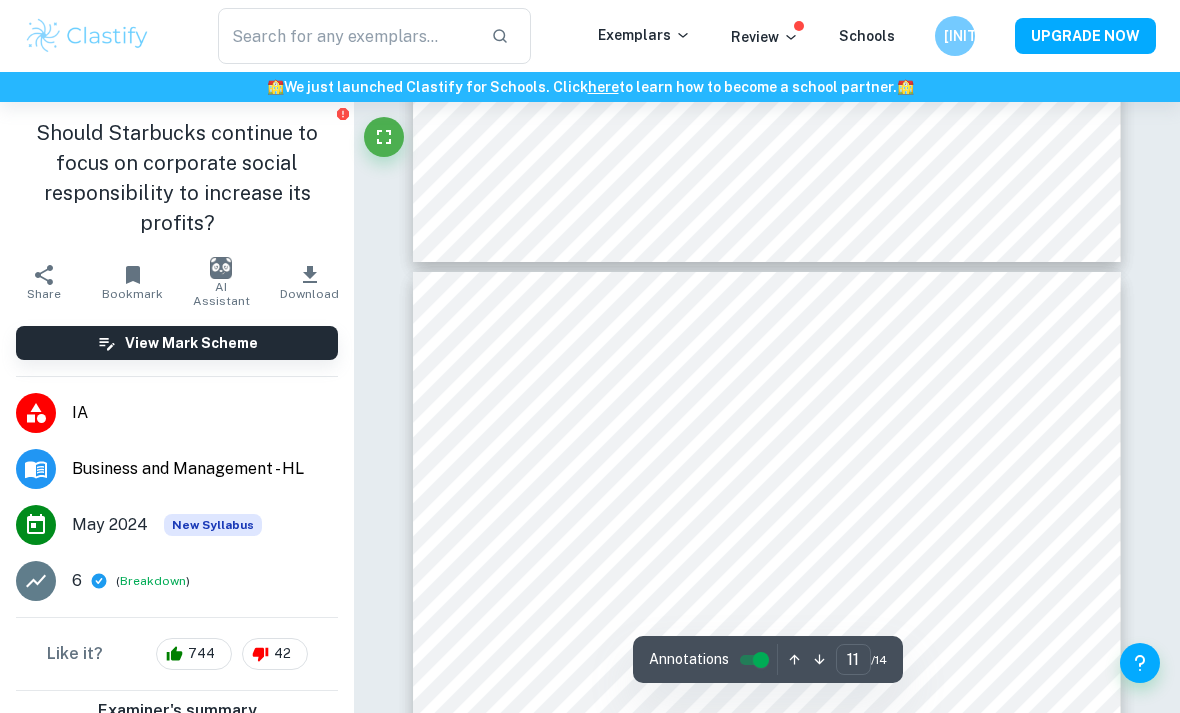 type on "10" 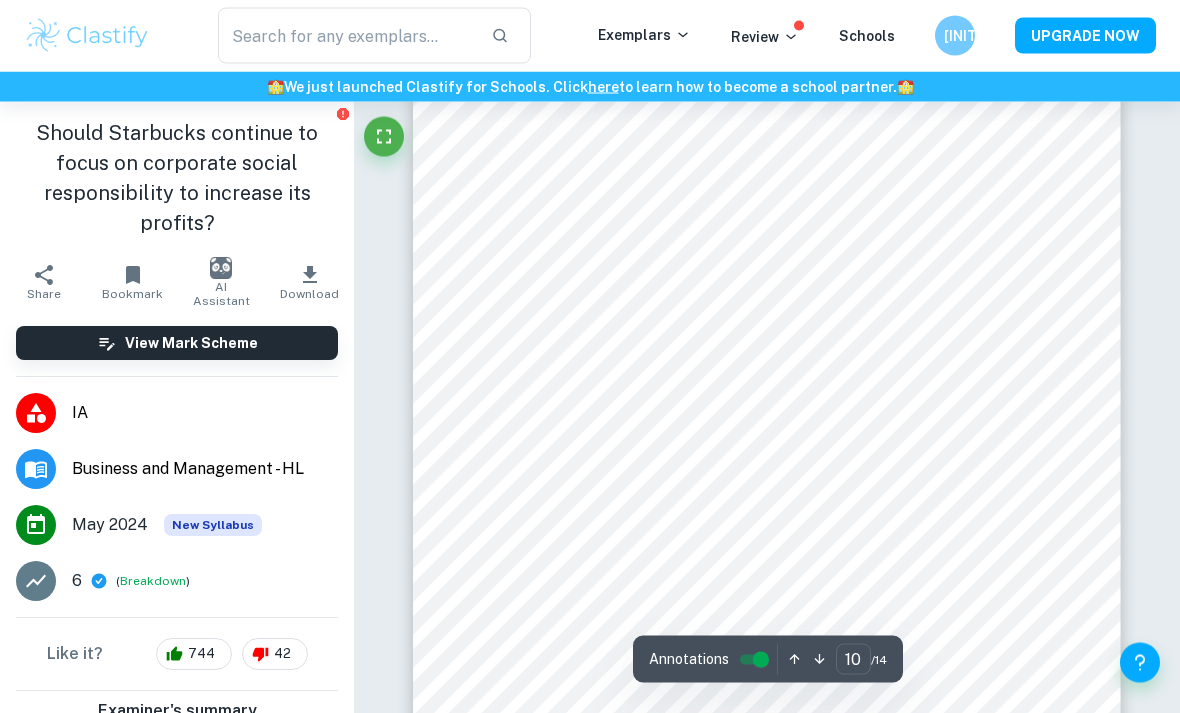 scroll, scrollTop: 9734, scrollLeft: 0, axis: vertical 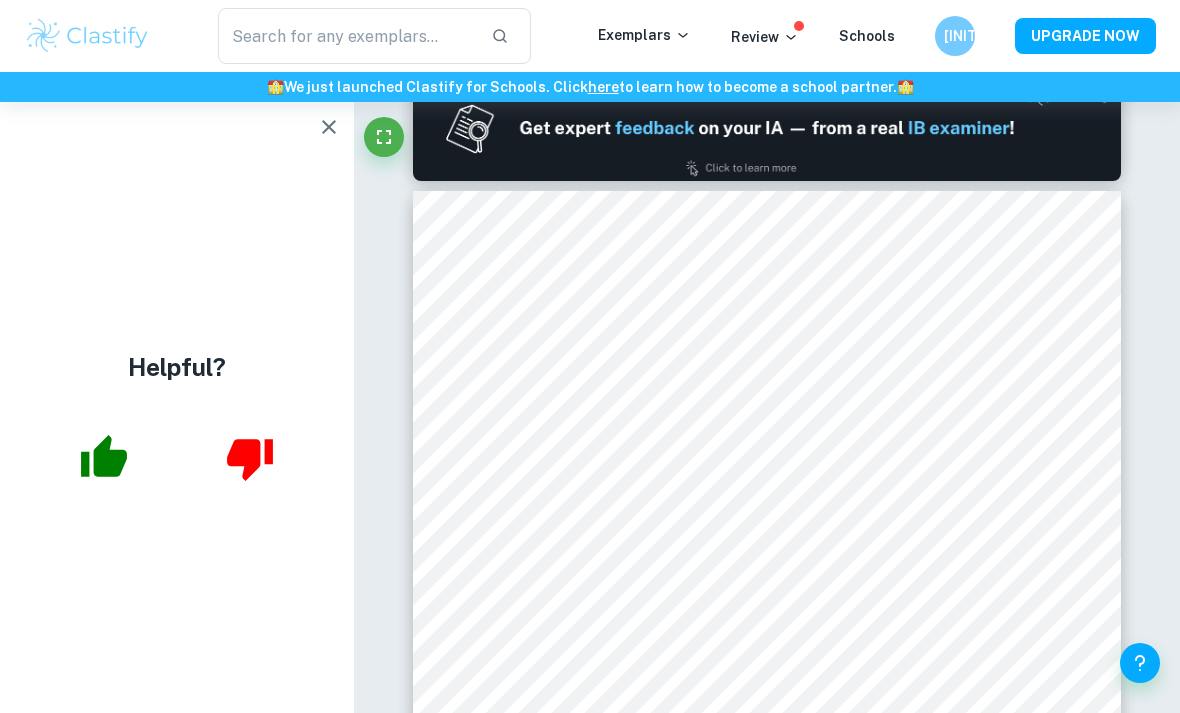 click at bounding box center (329, 127) 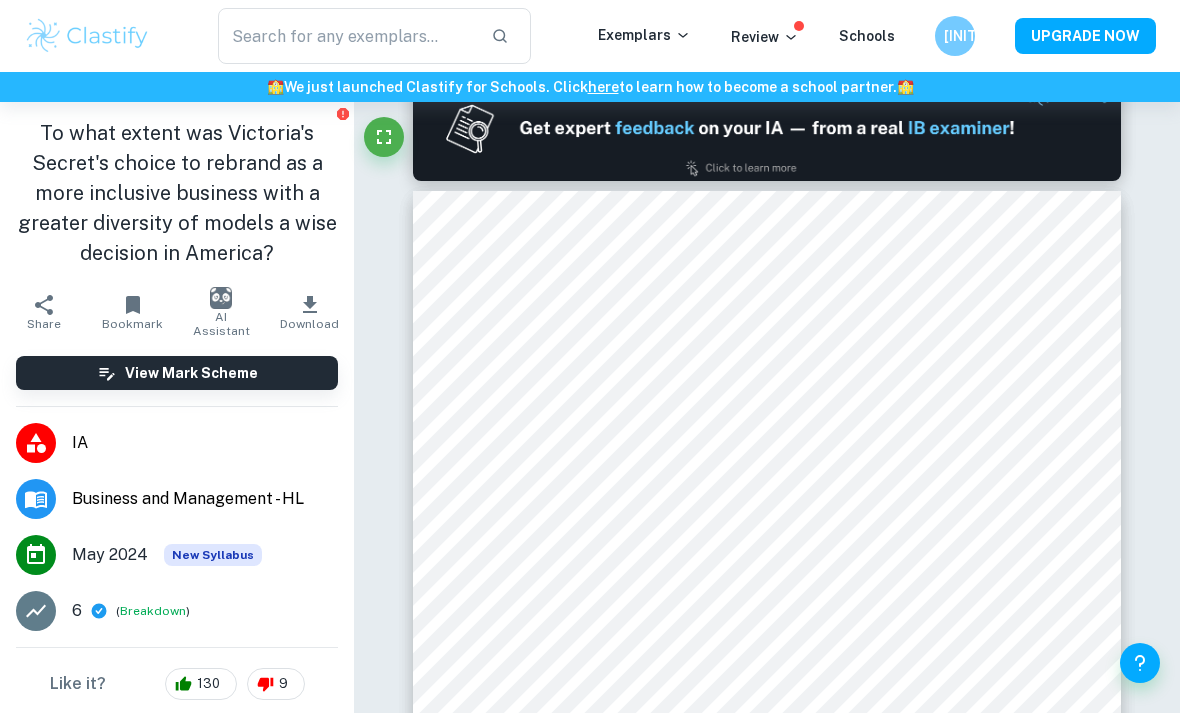 click 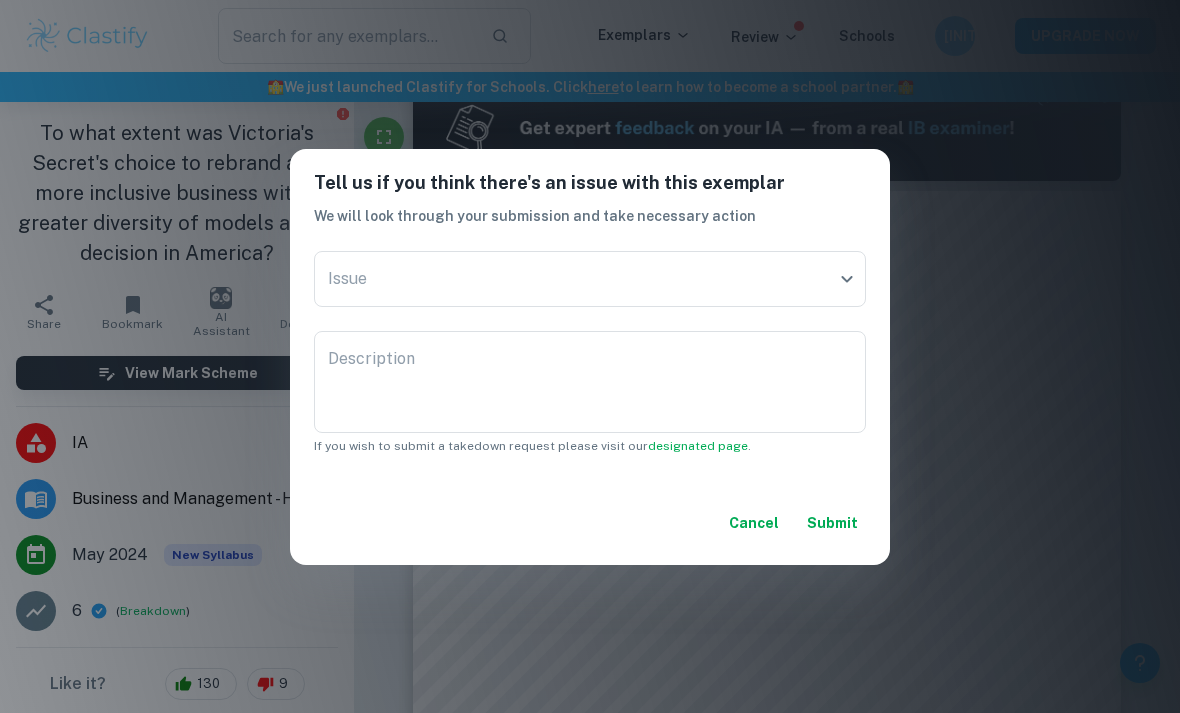 click on "Tell us if you think there's an issue with this exemplar We will look through your submission and take necessary action Issue ​ Issue Description x Description If you wish to submit a takedown request please visit our  designated page . Cancel Submit" at bounding box center (590, 356) 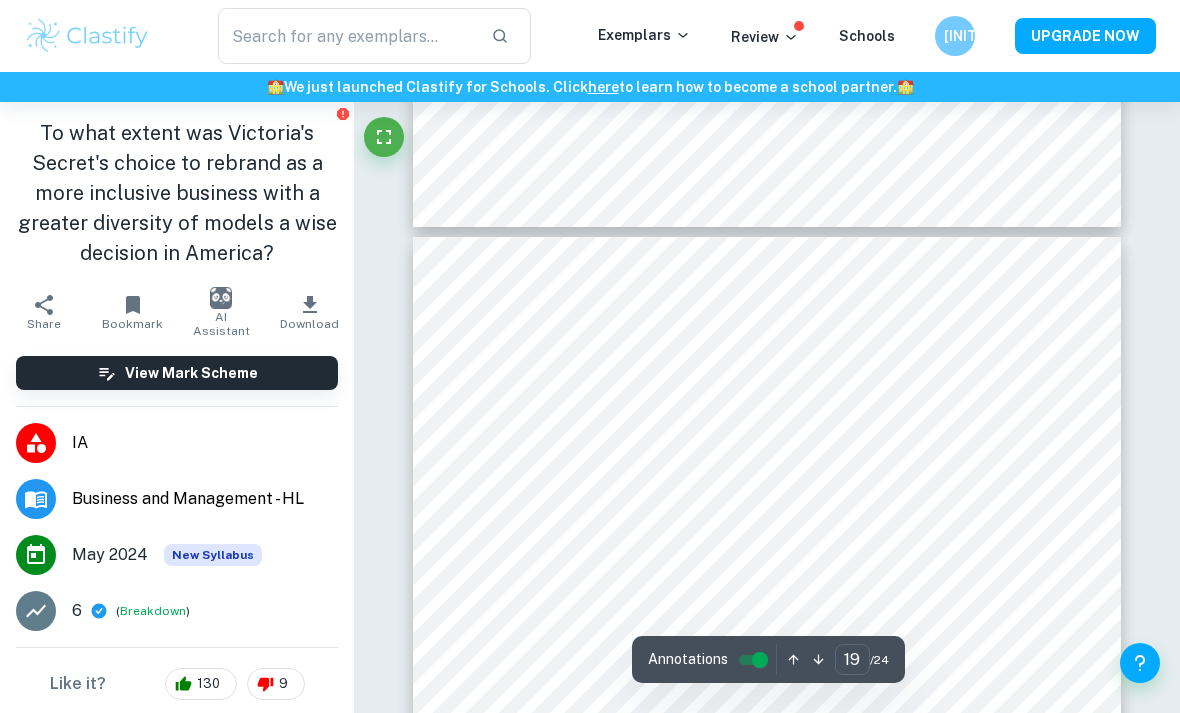 scroll, scrollTop: 17092, scrollLeft: 0, axis: vertical 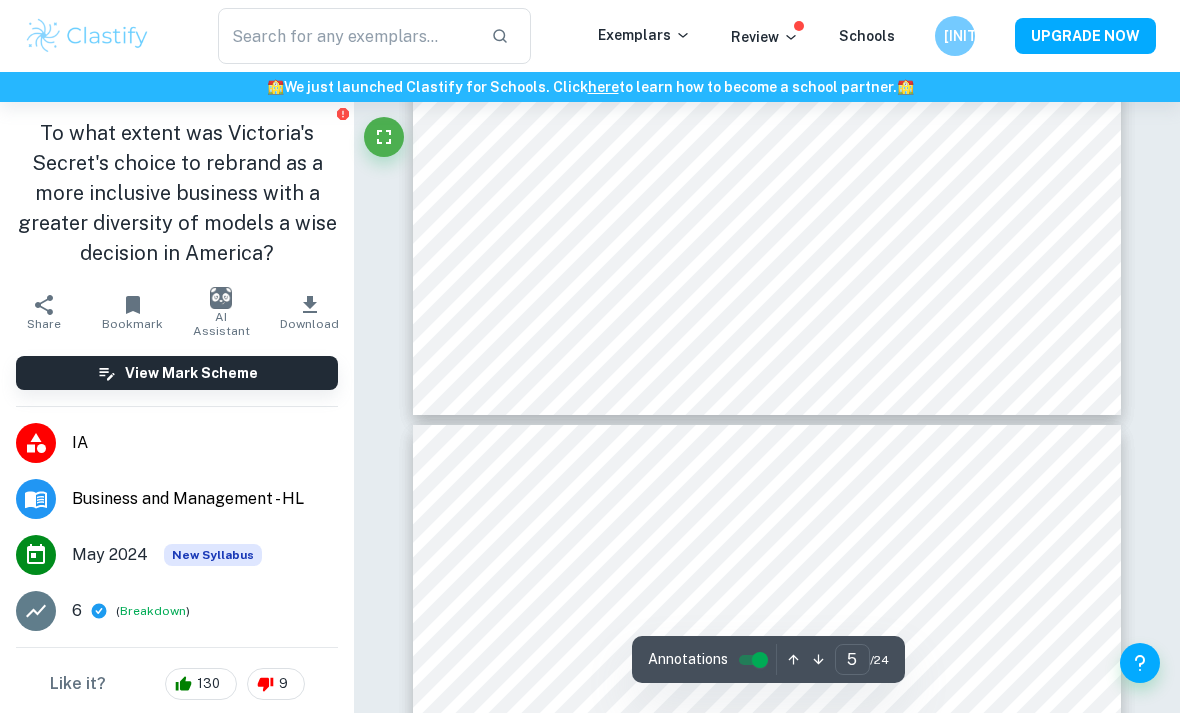 type on "4" 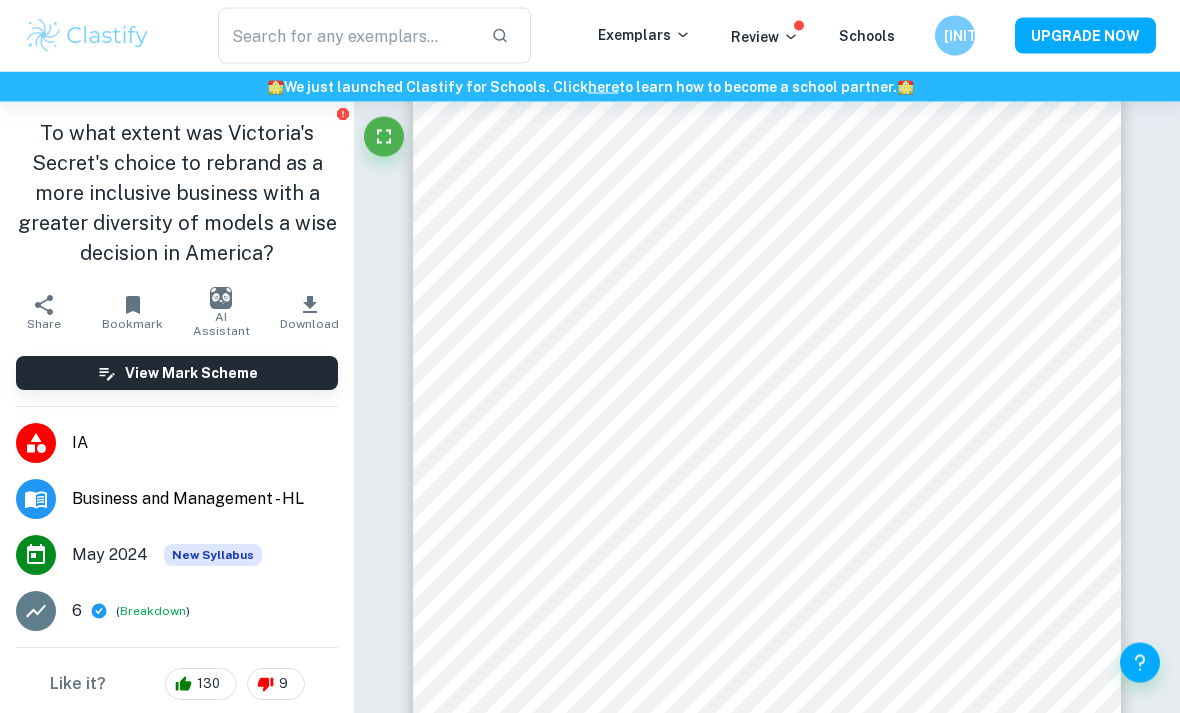 scroll, scrollTop: 3125, scrollLeft: 0, axis: vertical 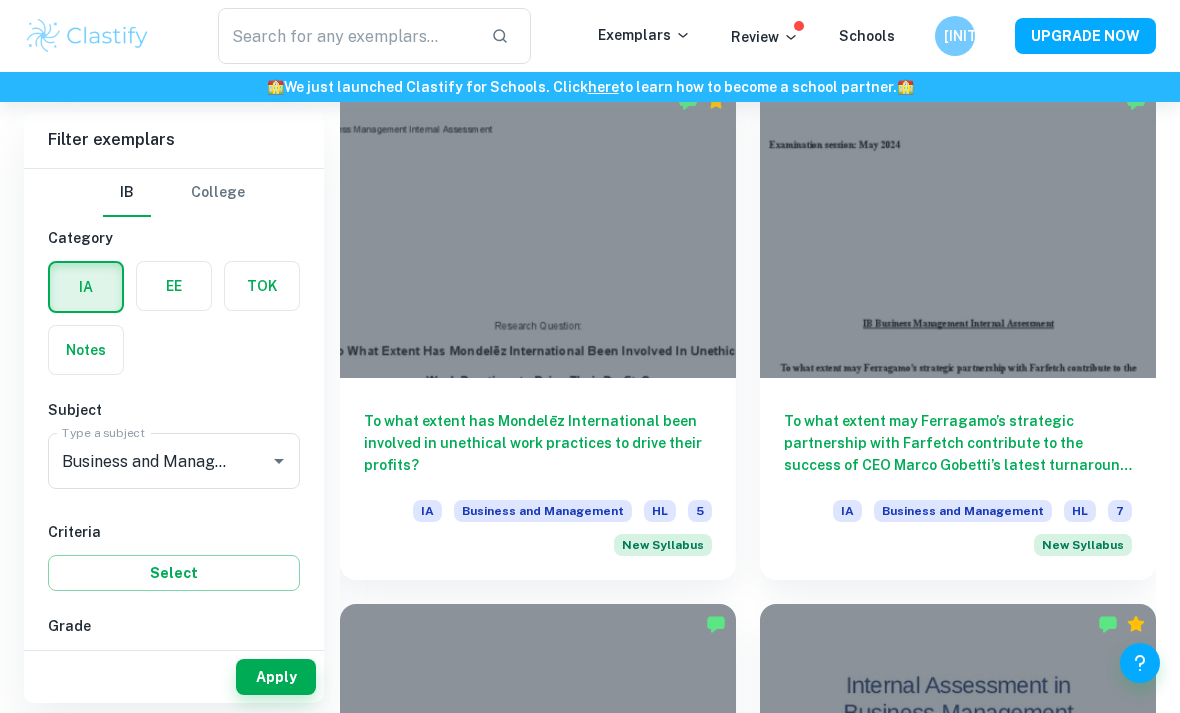 click on "To what extent may Ferragamo’s strategic partnership with Farfetch contribute to the  success of CEO Marco Gobetti’s latest turnaround plan?" at bounding box center [958, 443] 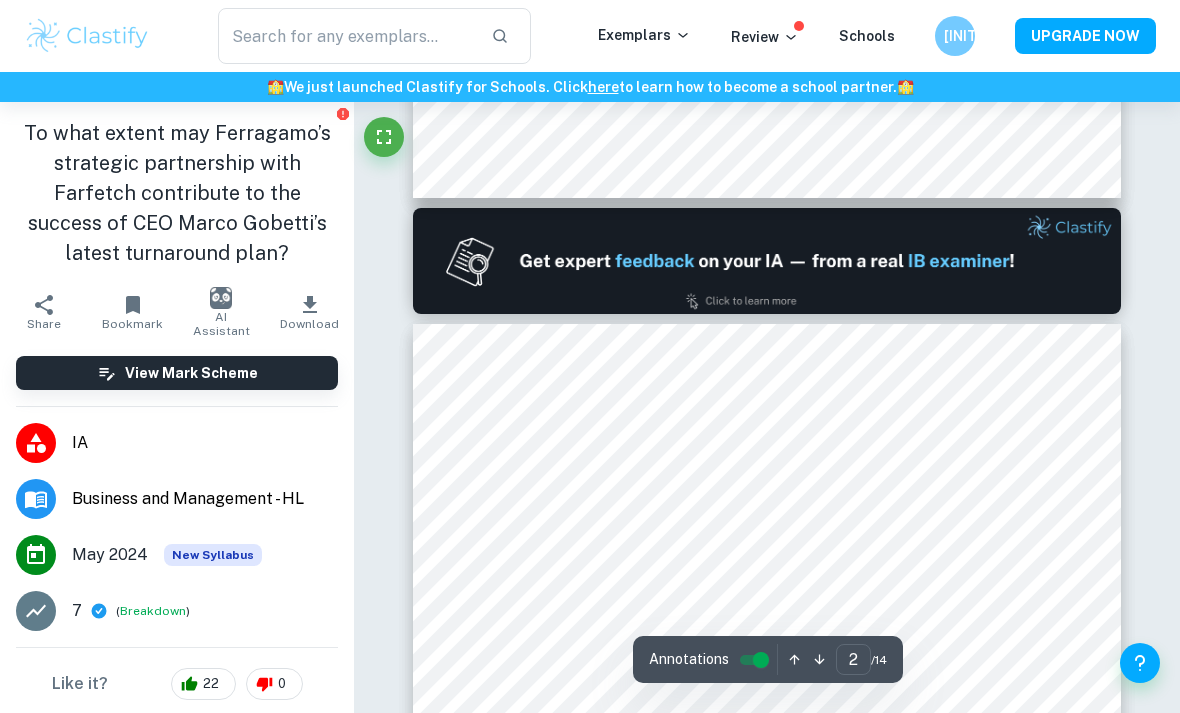 scroll, scrollTop: 1010, scrollLeft: 0, axis: vertical 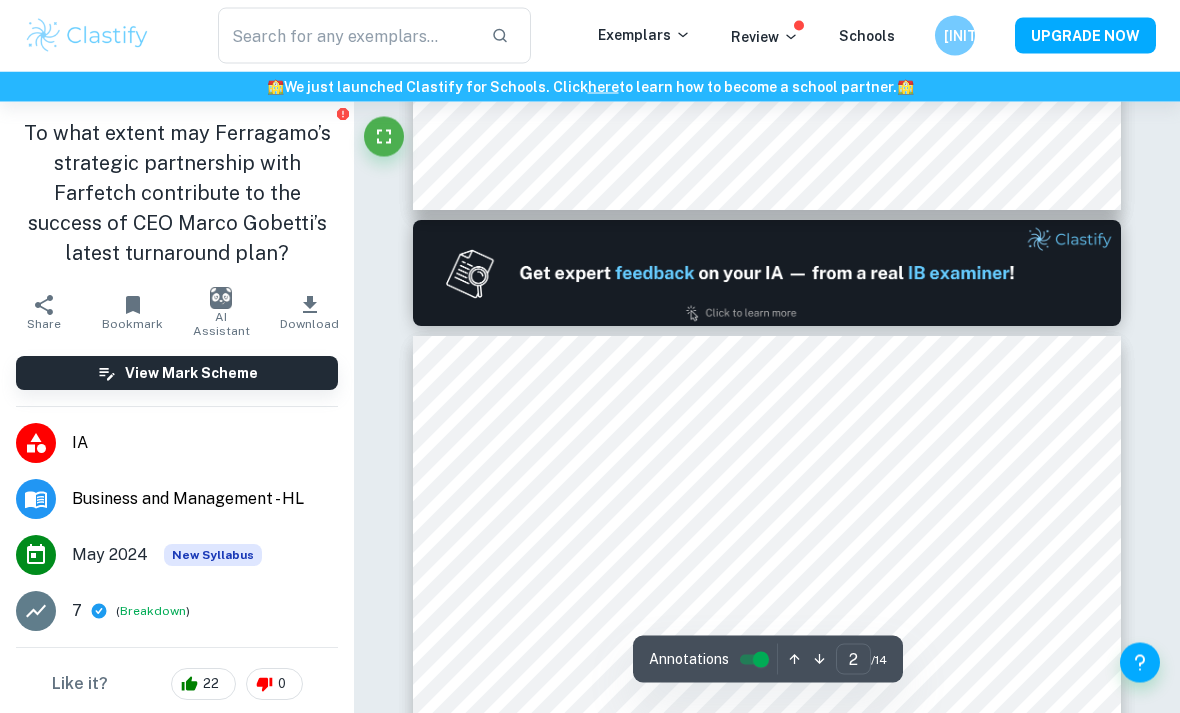 type on "1" 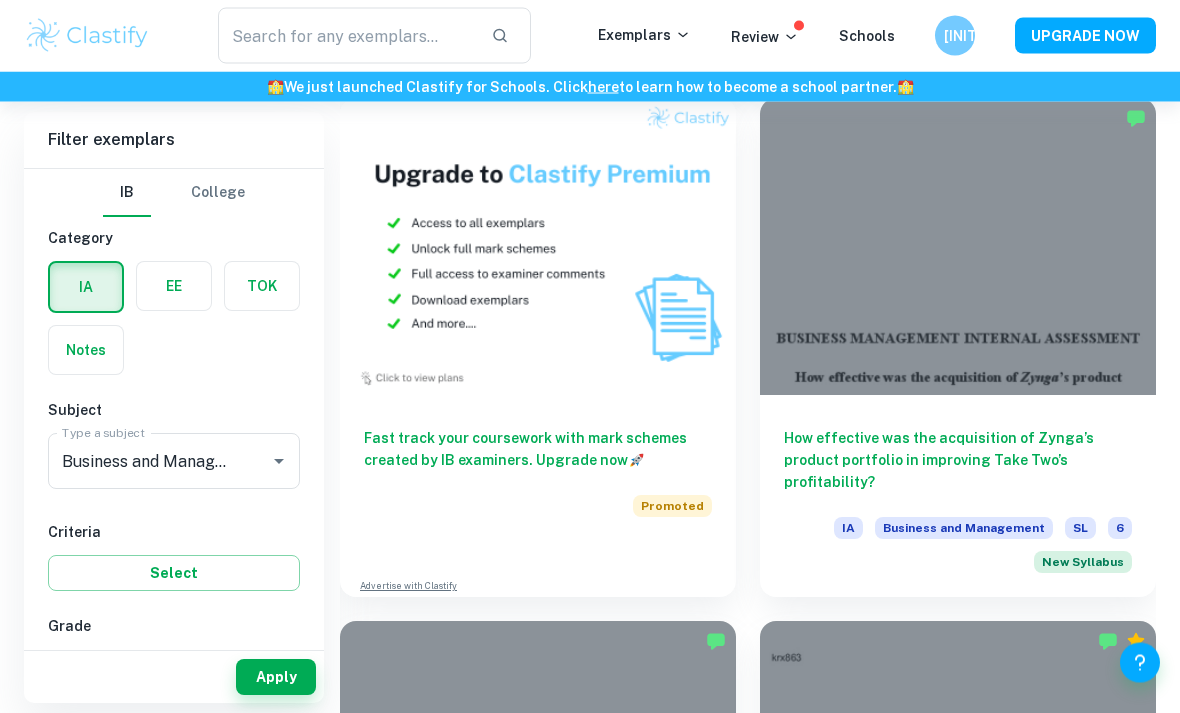 scroll, scrollTop: 14697, scrollLeft: 0, axis: vertical 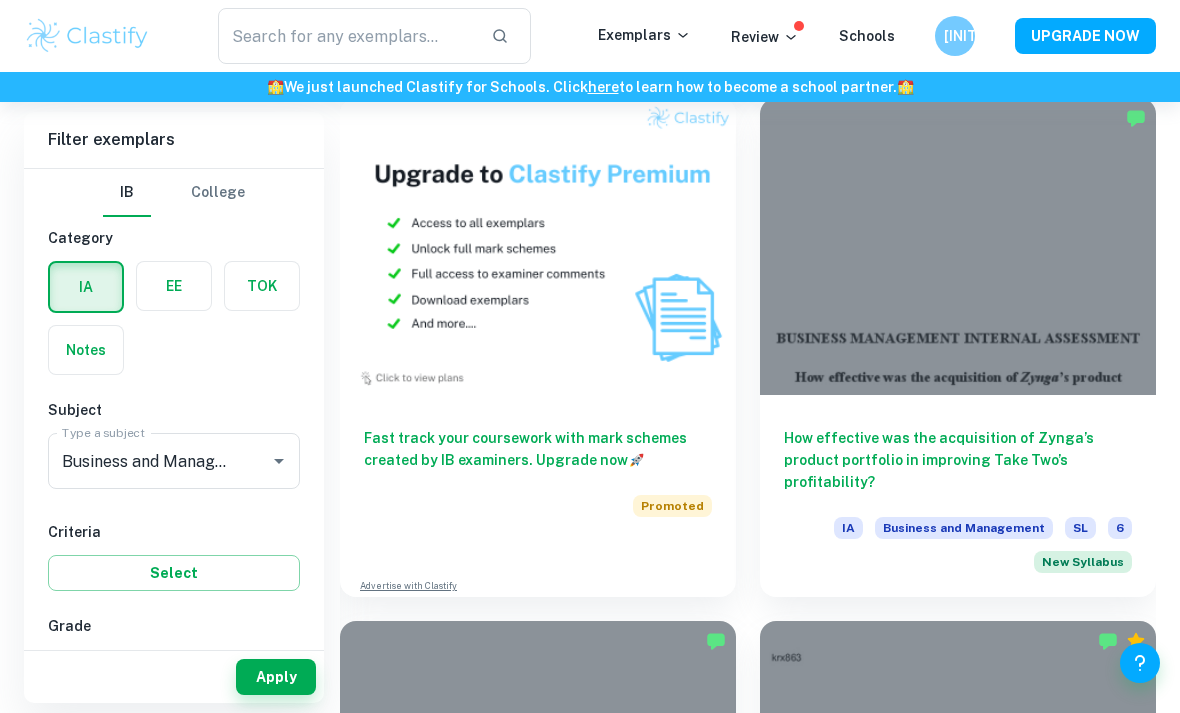 click on "How effective was the acquisition of Zynga’s product portfolio in improving Take Two’s profitability?" at bounding box center (958, 460) 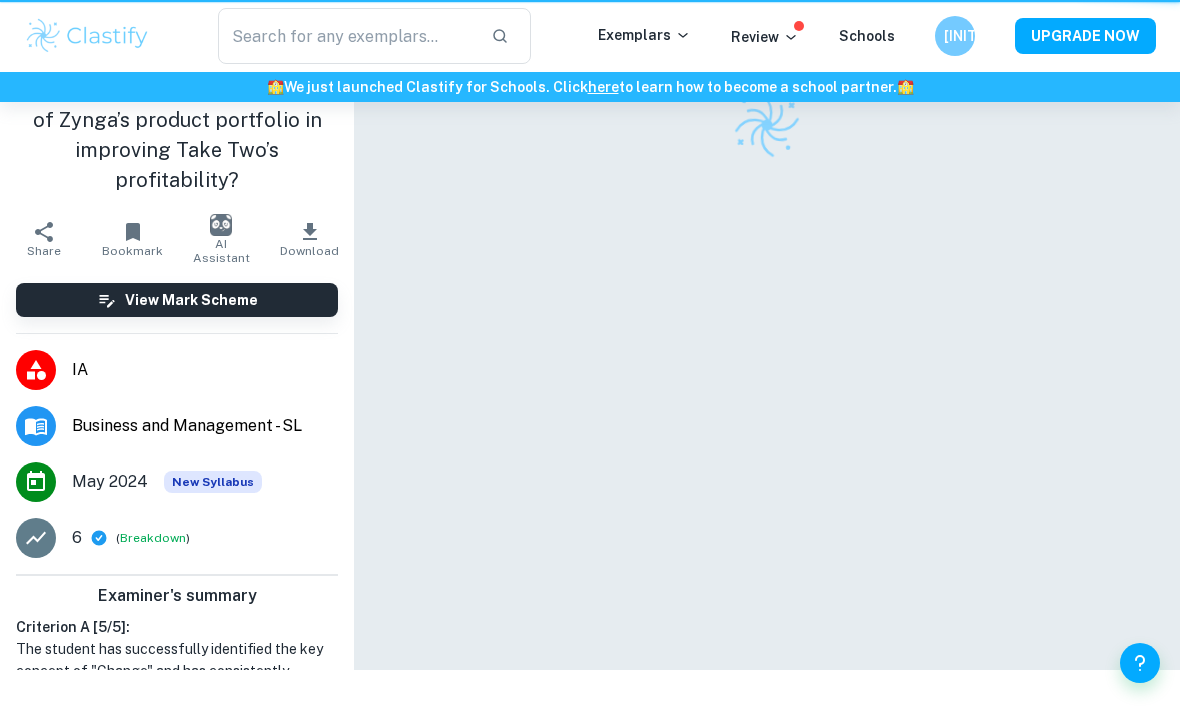 scroll, scrollTop: 0, scrollLeft: 0, axis: both 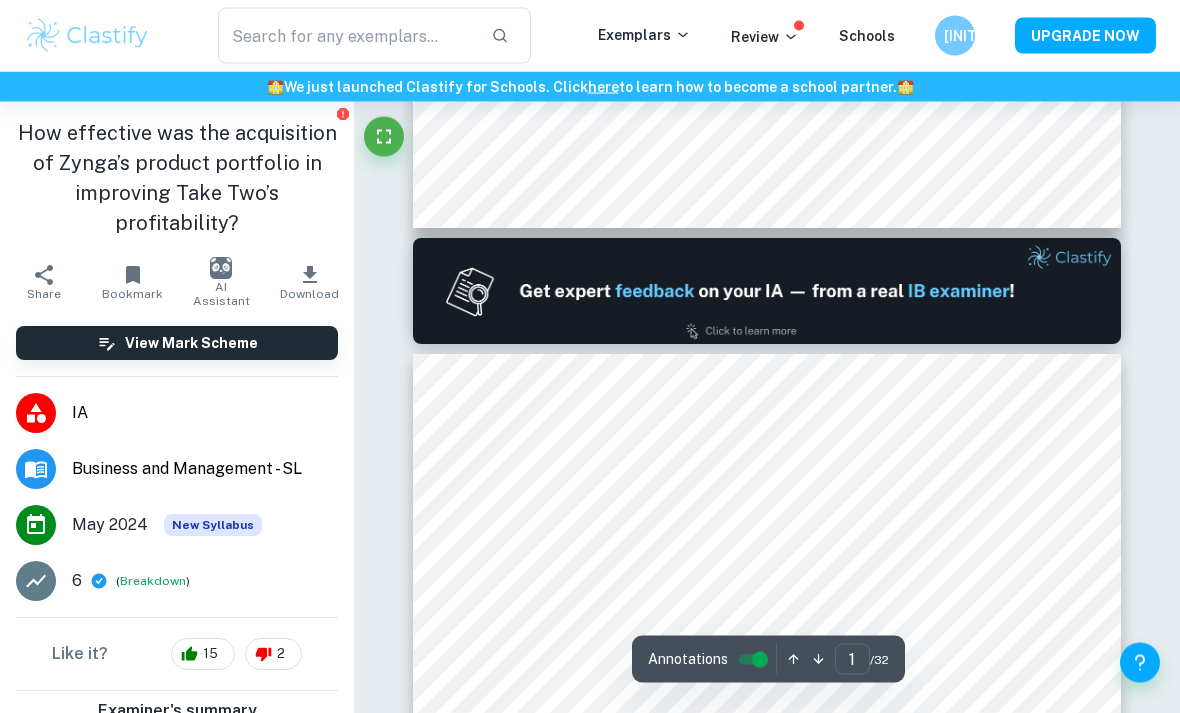 type on "2" 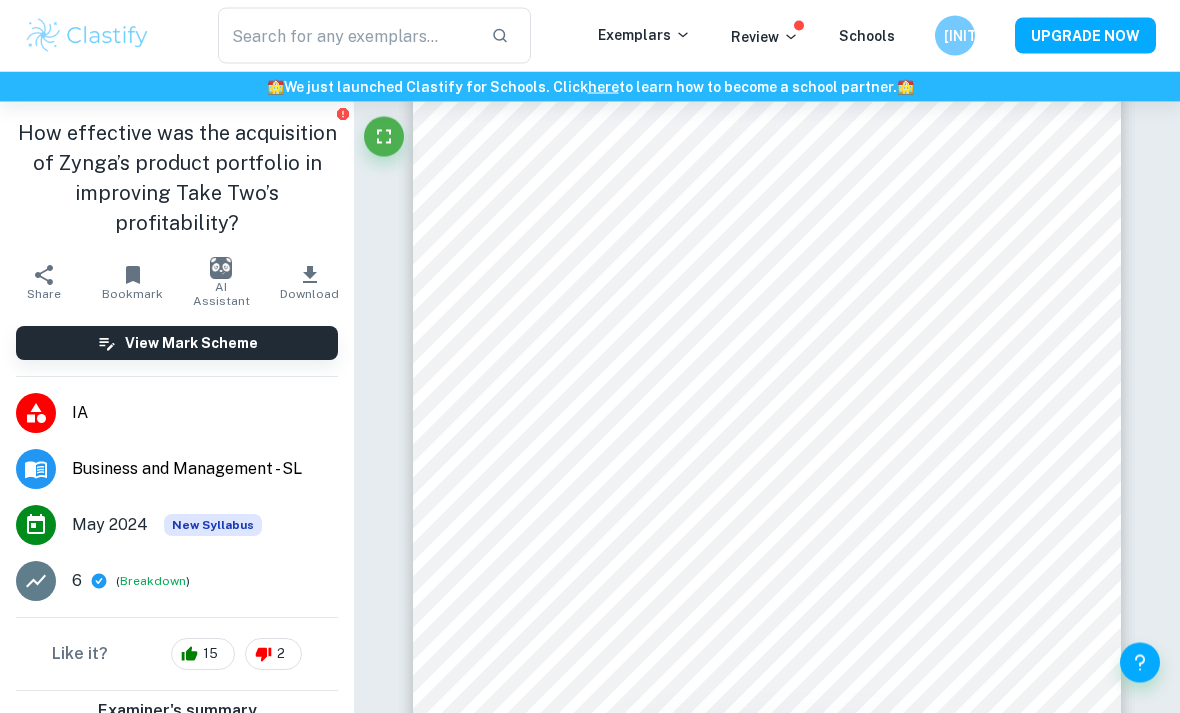 scroll, scrollTop: 1182, scrollLeft: 0, axis: vertical 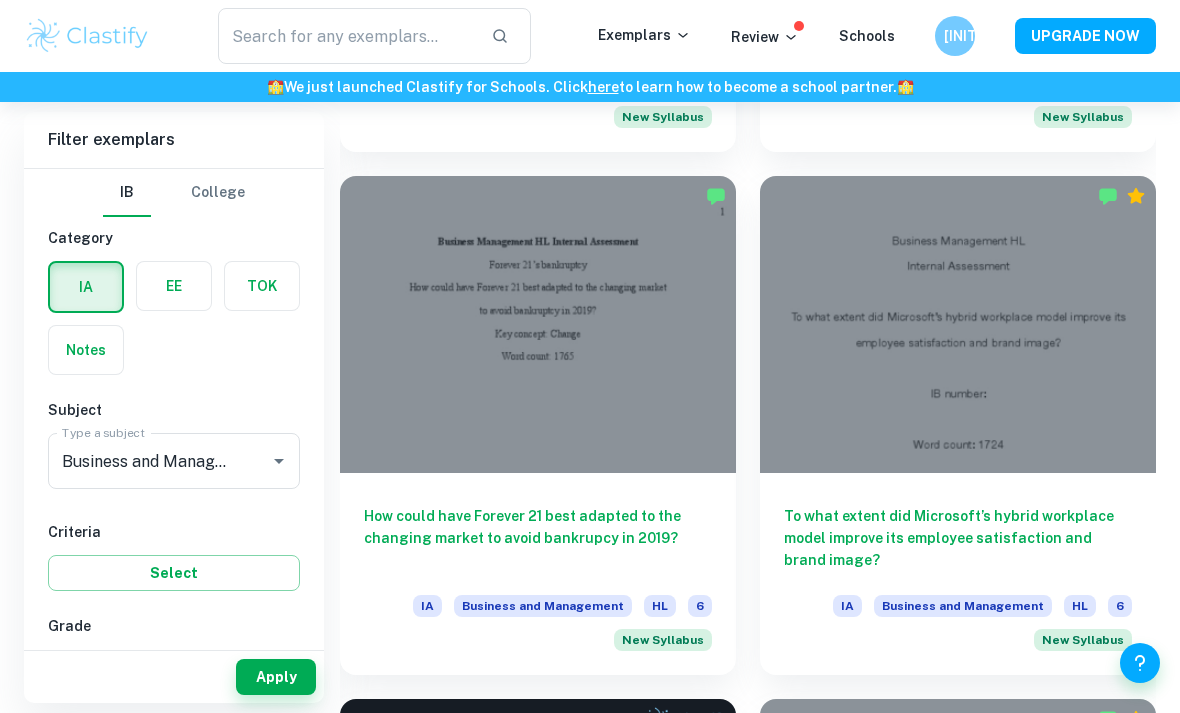 click on "How could have Forever 21 best adapted to the changing market to avoid bankrupcy in 2019?" at bounding box center [538, 538] 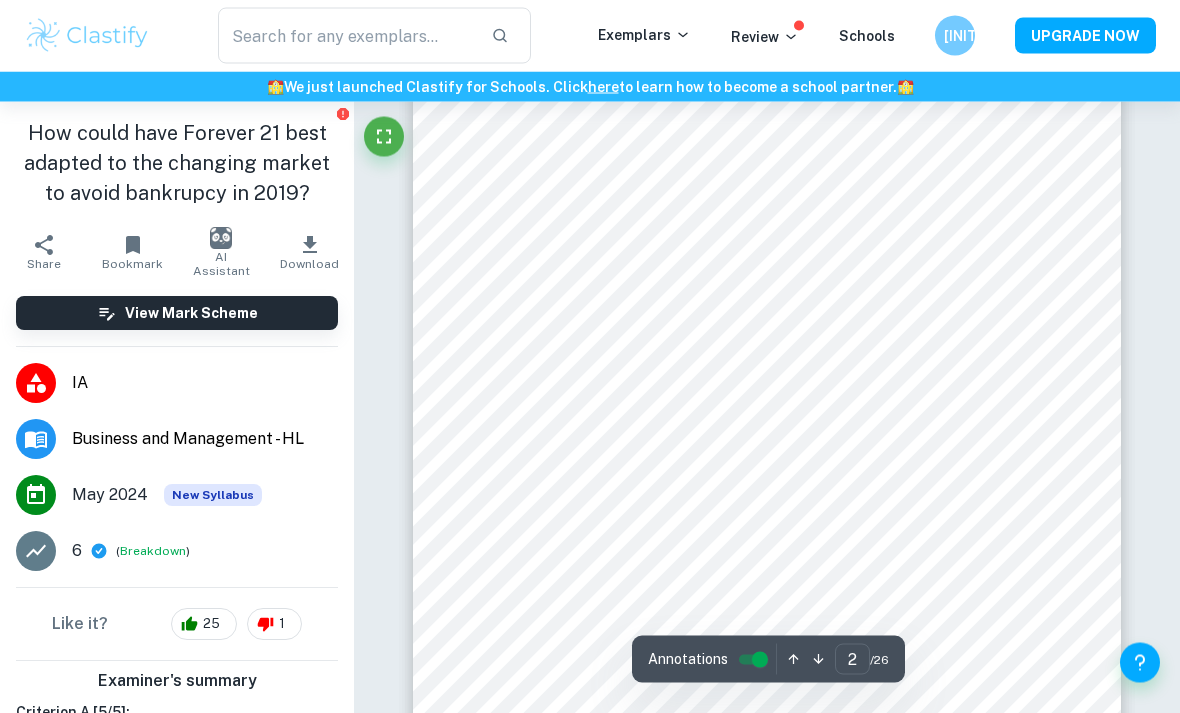 scroll, scrollTop: 1250, scrollLeft: 0, axis: vertical 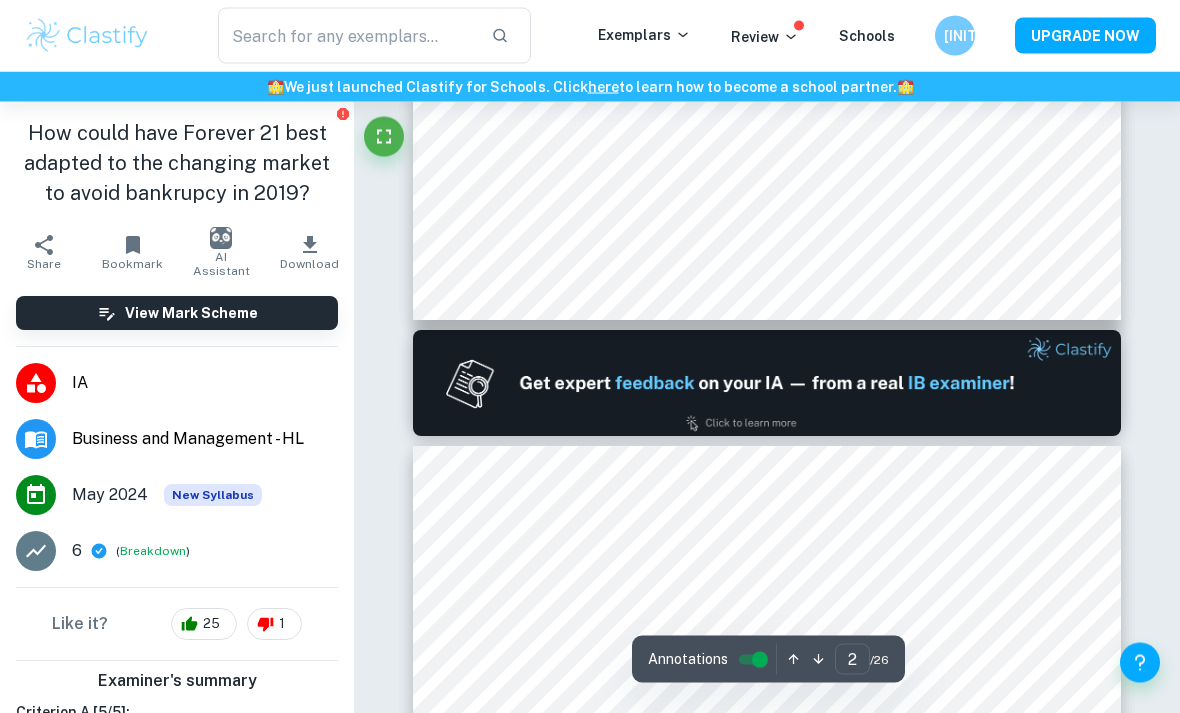 type on "1" 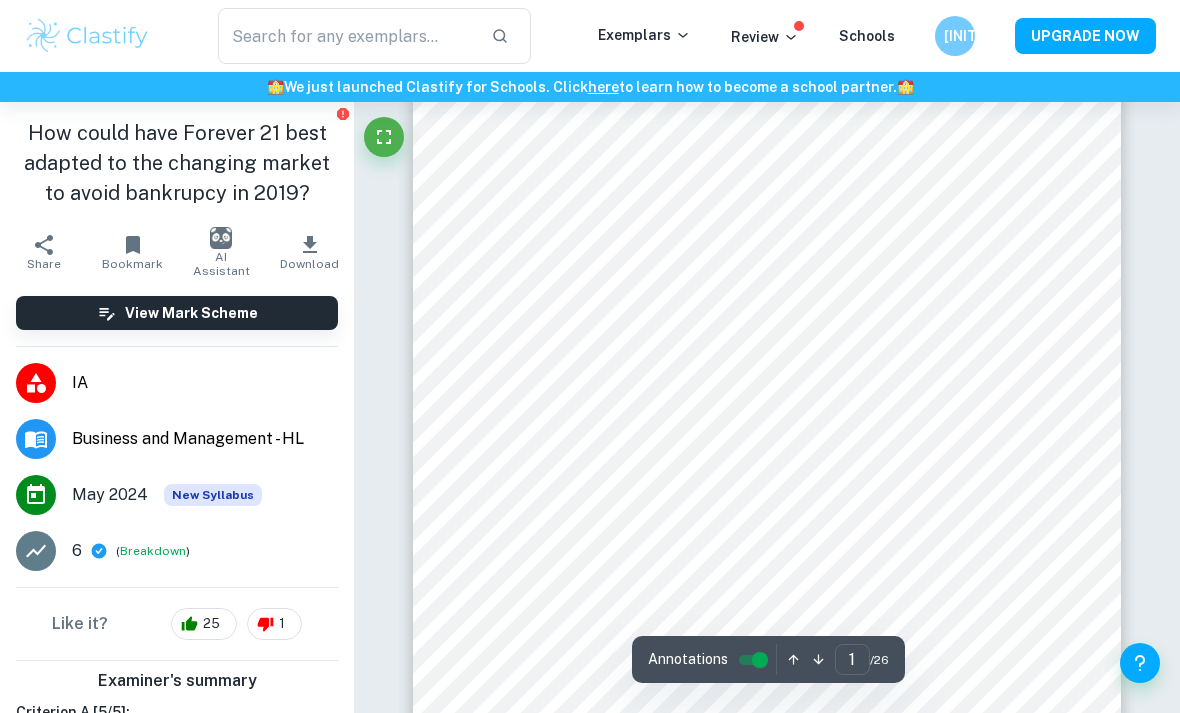 scroll, scrollTop: 0, scrollLeft: 0, axis: both 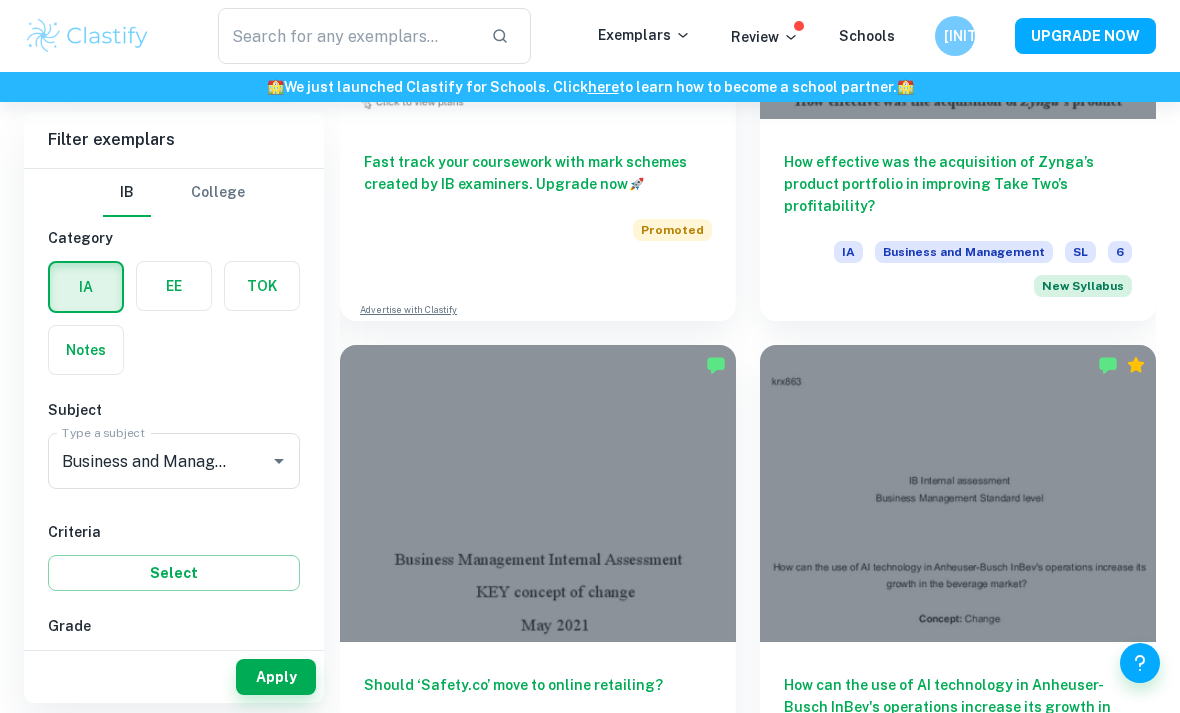 click on "Should ‘Safety.co’ move to online retailing?" at bounding box center (538, 707) 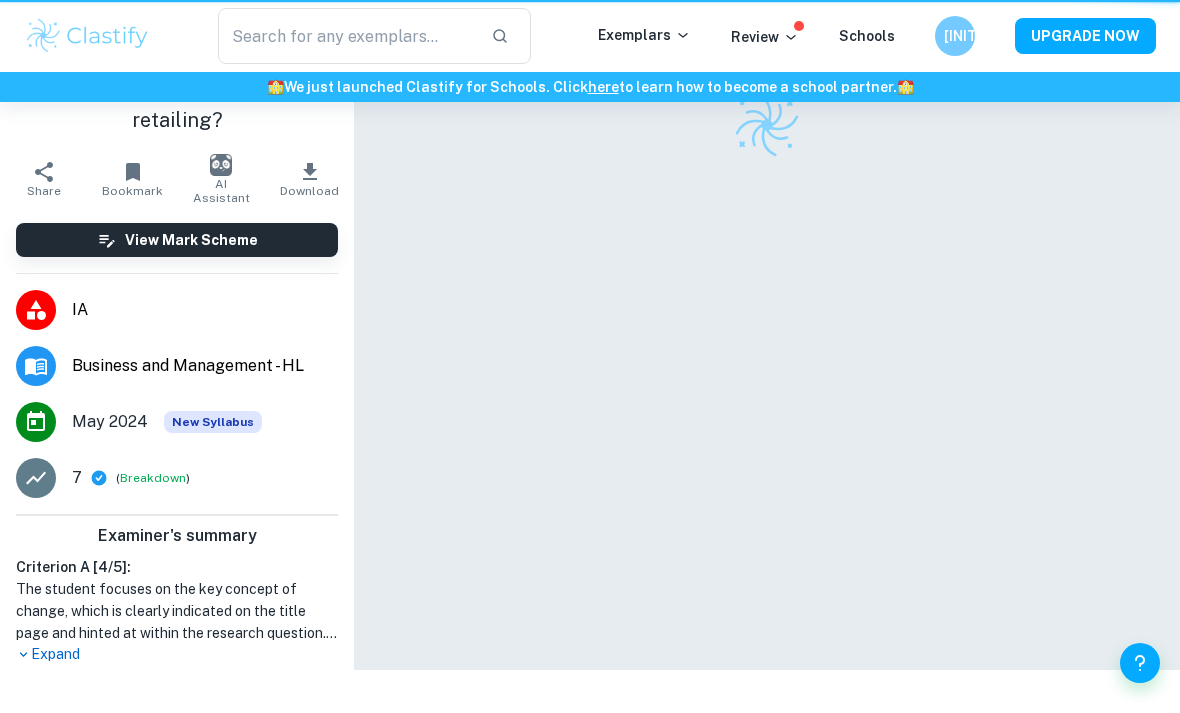 scroll, scrollTop: 0, scrollLeft: 0, axis: both 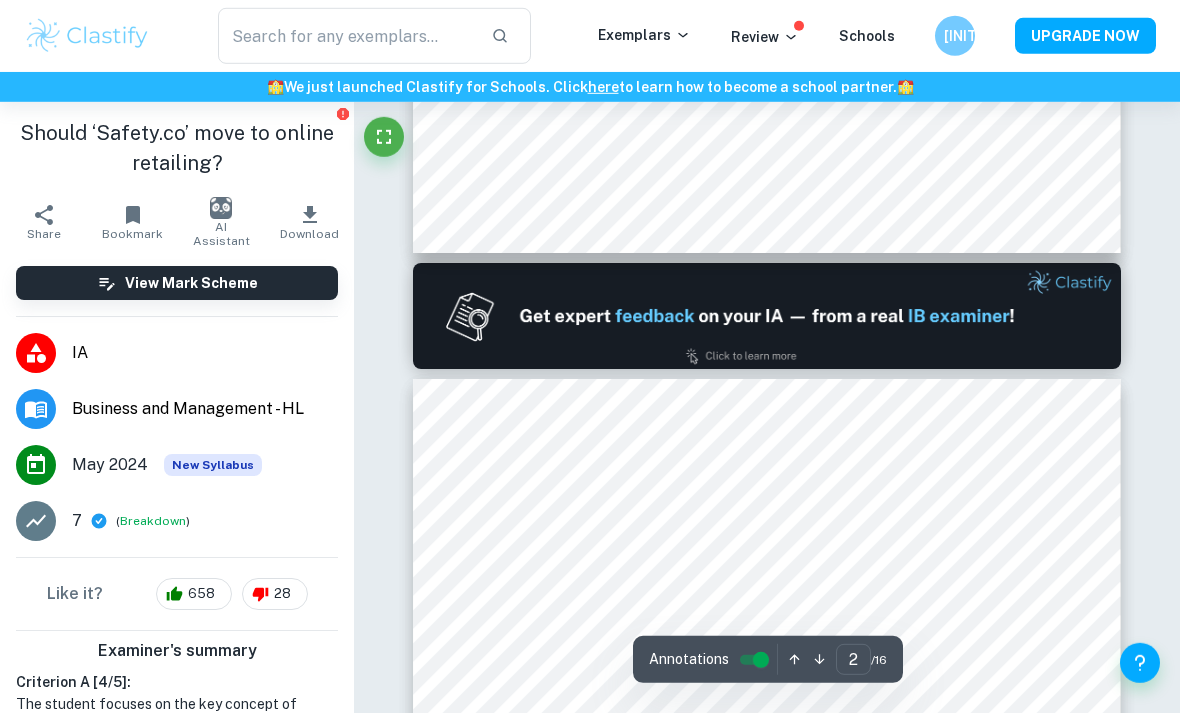 type on "1" 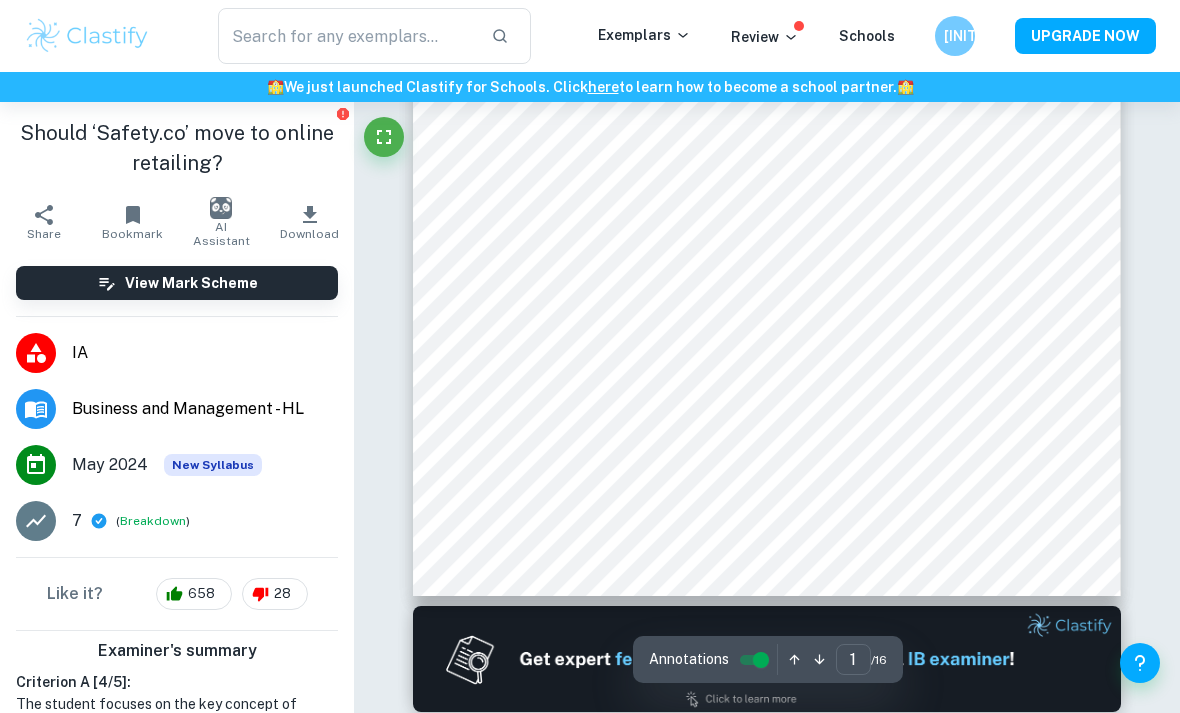 scroll, scrollTop: 338, scrollLeft: 0, axis: vertical 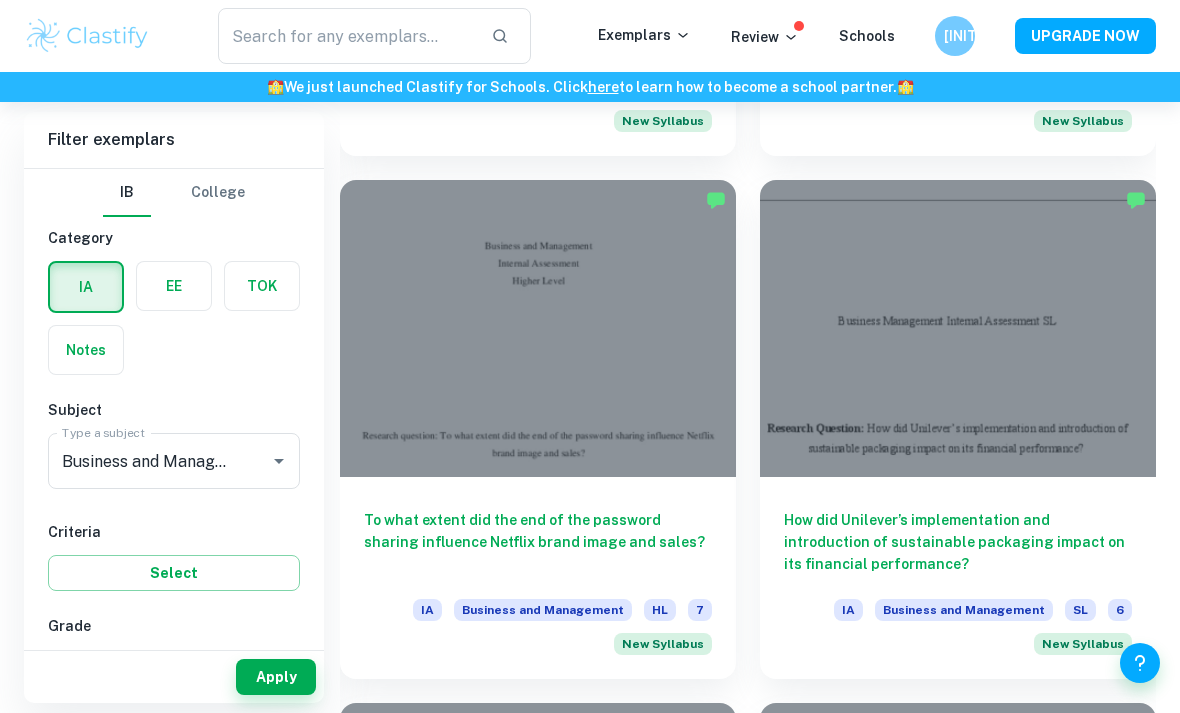 click at bounding box center (958, 328) 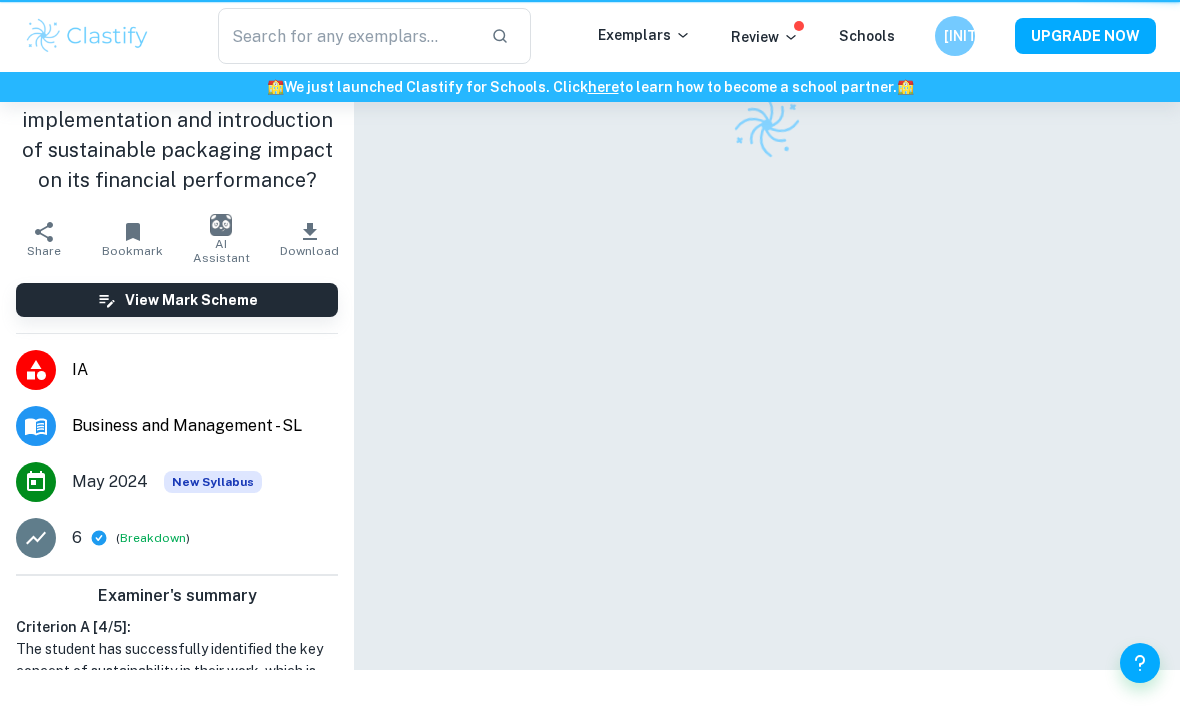 scroll, scrollTop: 0, scrollLeft: 0, axis: both 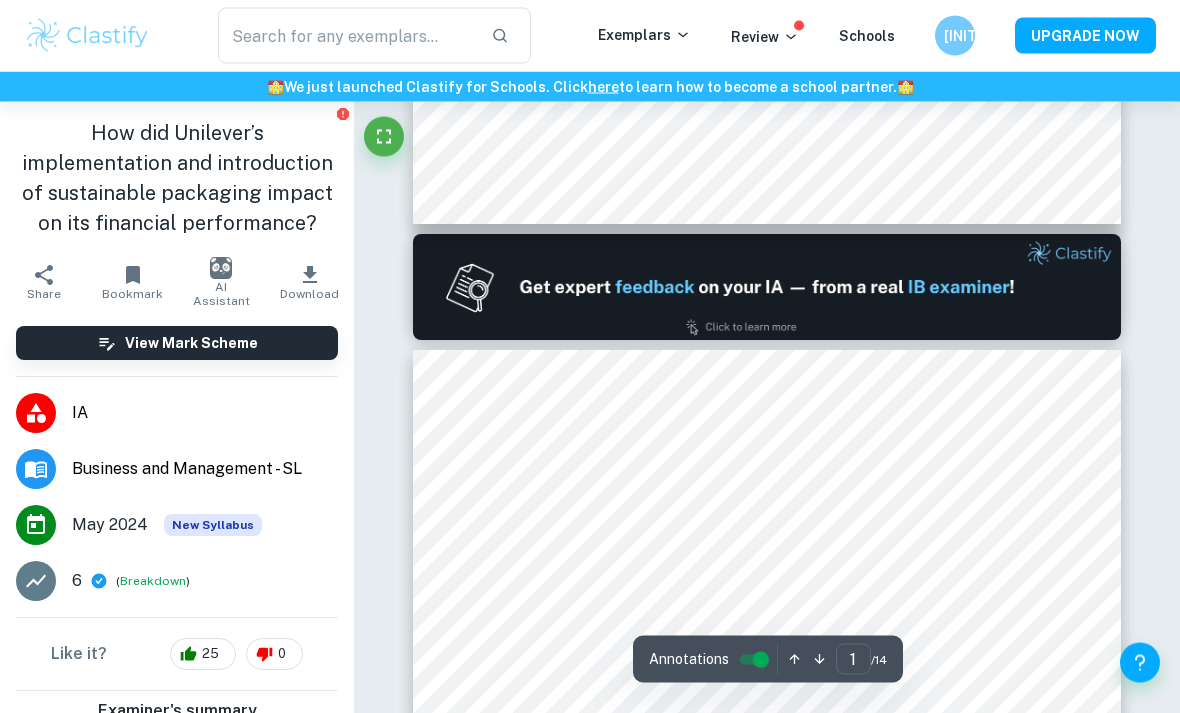 type on "2" 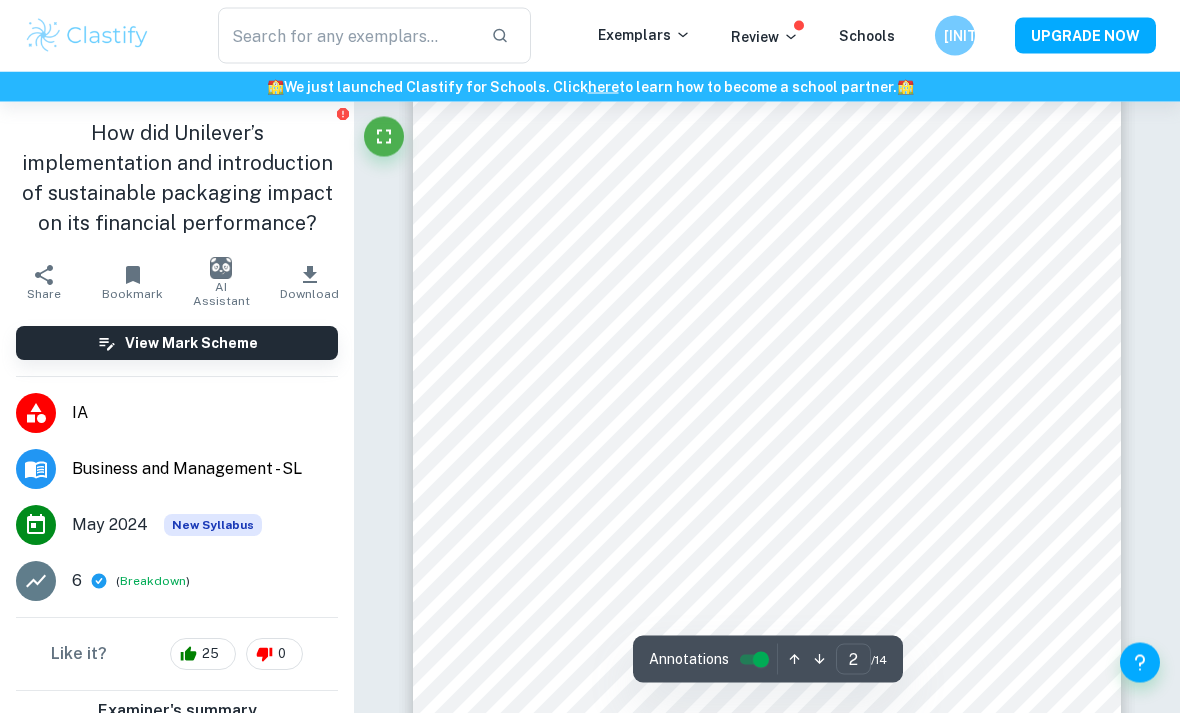 scroll, scrollTop: 1204, scrollLeft: 0, axis: vertical 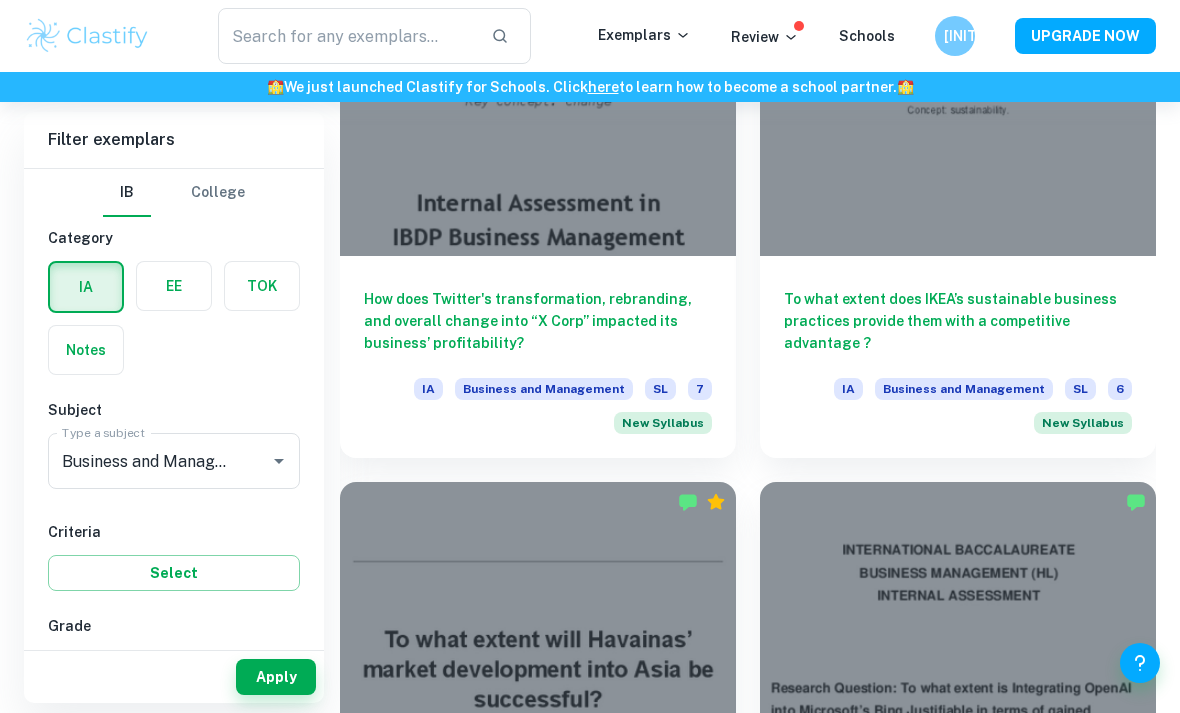 click on "To what extent does IKEA’s sustainable business practices provide them with a competitive advantage ?" at bounding box center (958, 321) 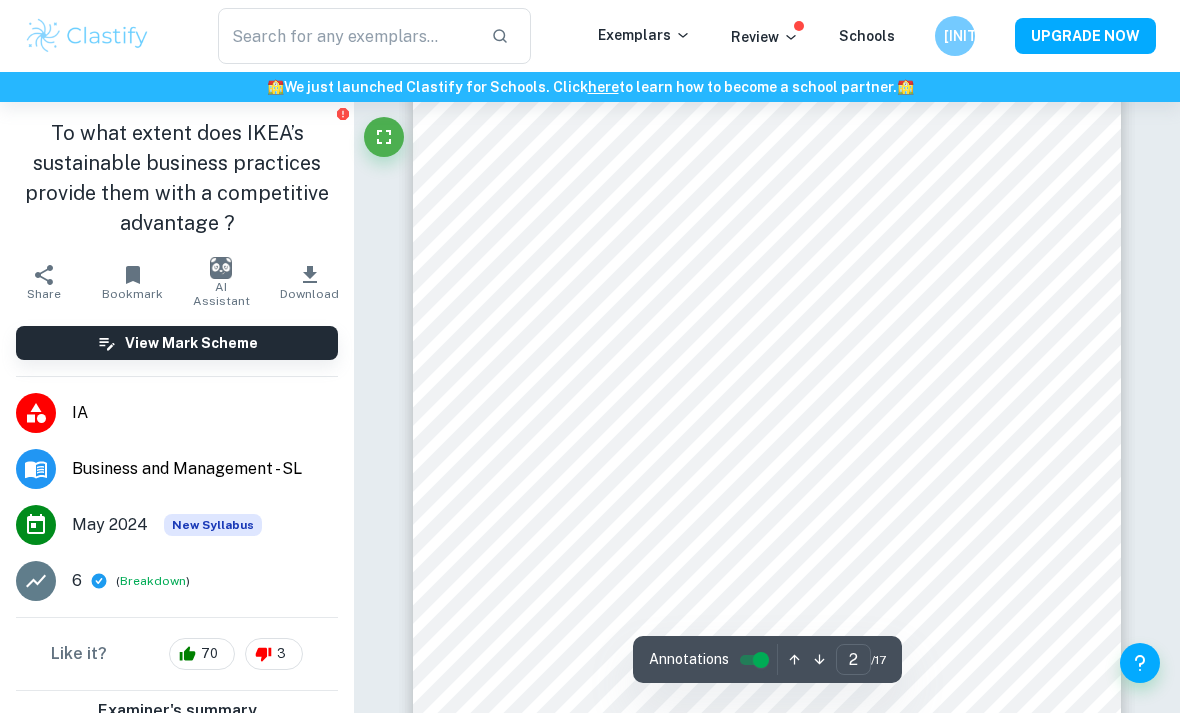 scroll, scrollTop: 1237, scrollLeft: 0, axis: vertical 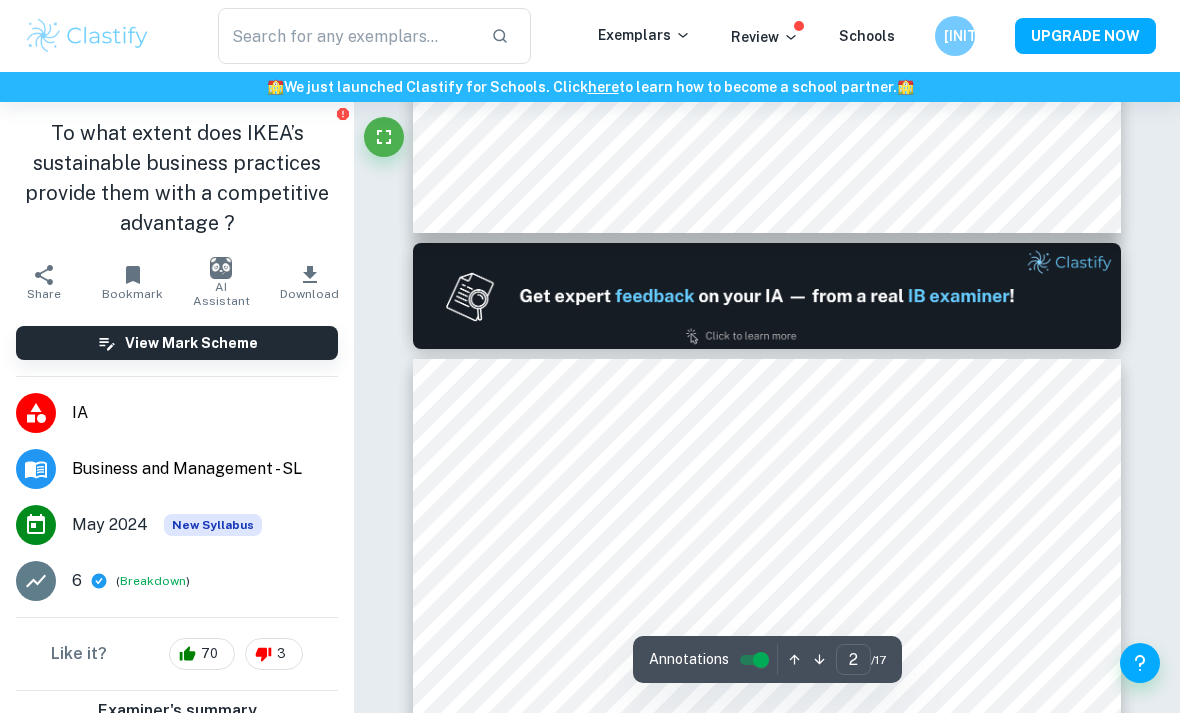 type on "1" 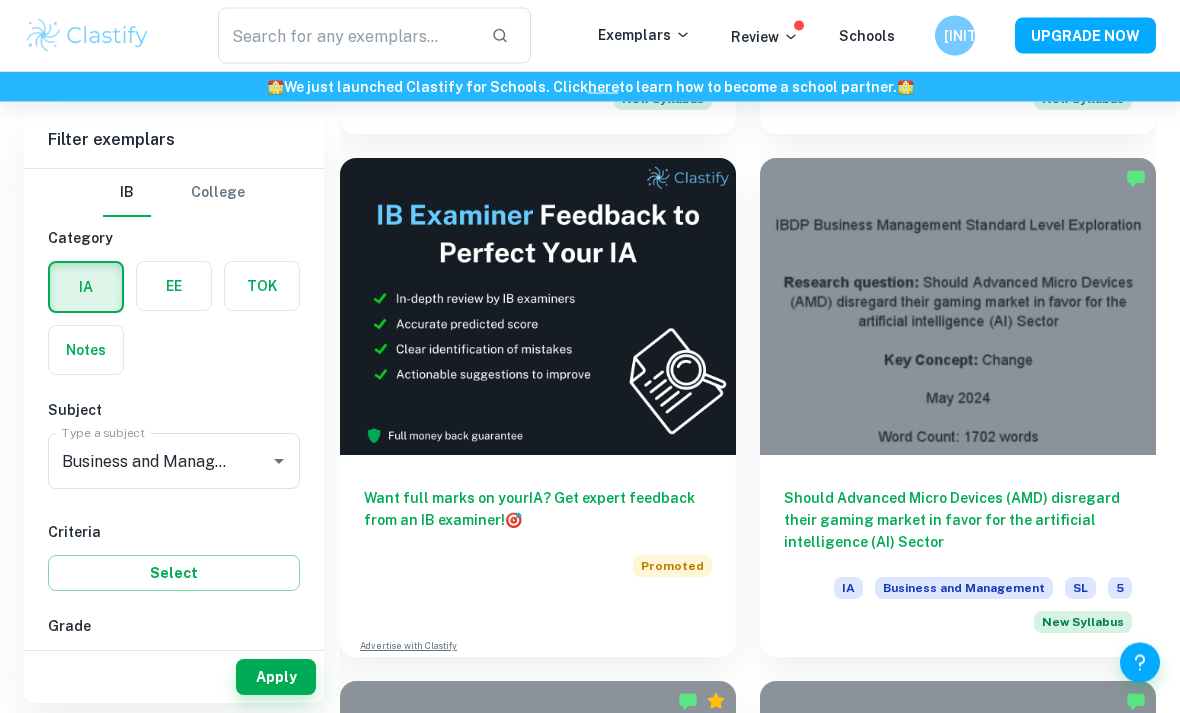 scroll, scrollTop: 17774, scrollLeft: 0, axis: vertical 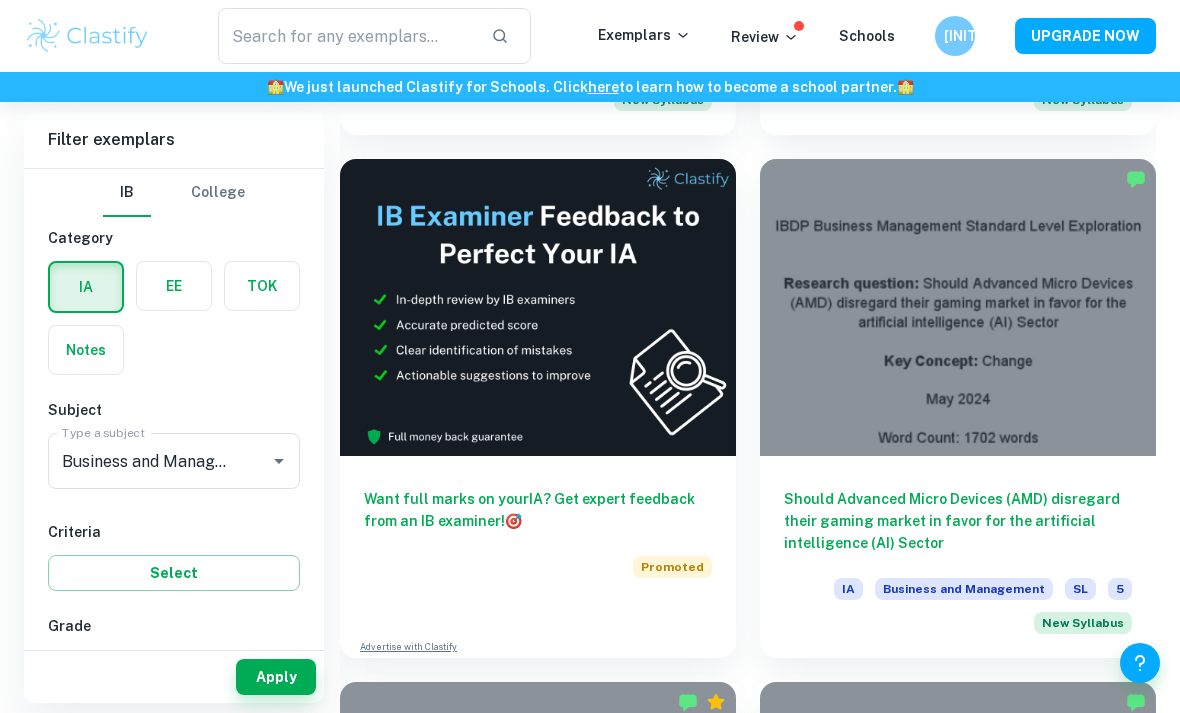 click at bounding box center [958, 307] 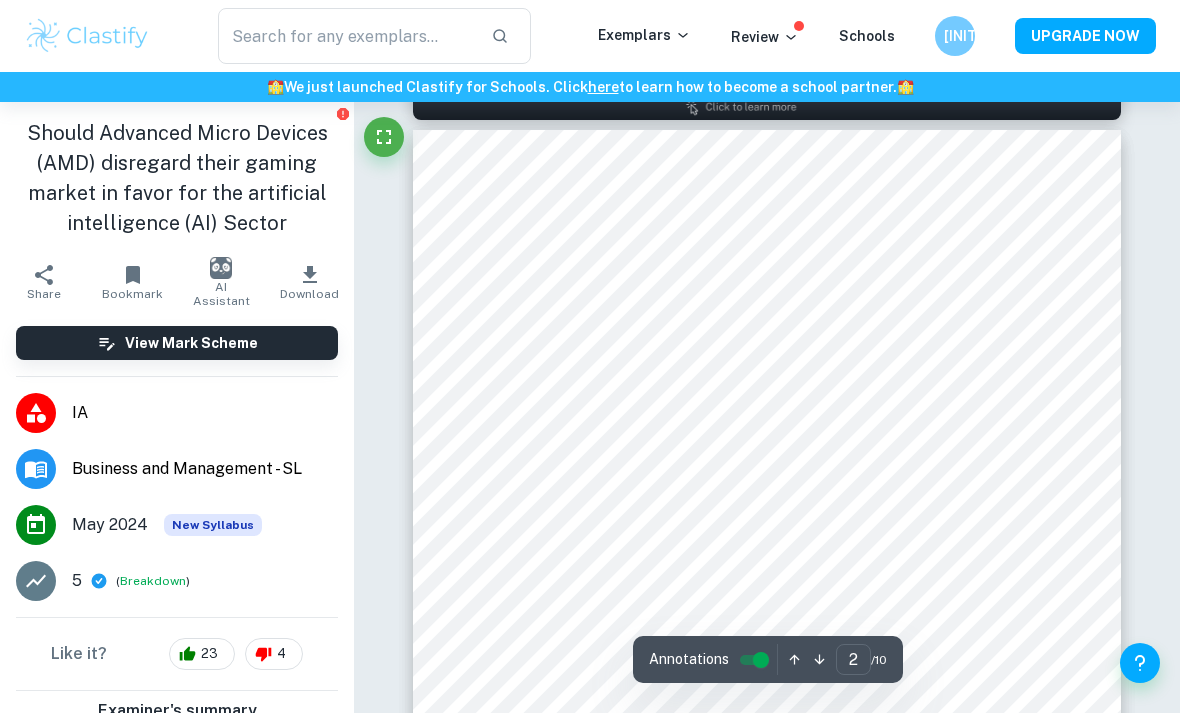 scroll, scrollTop: 1068, scrollLeft: 0, axis: vertical 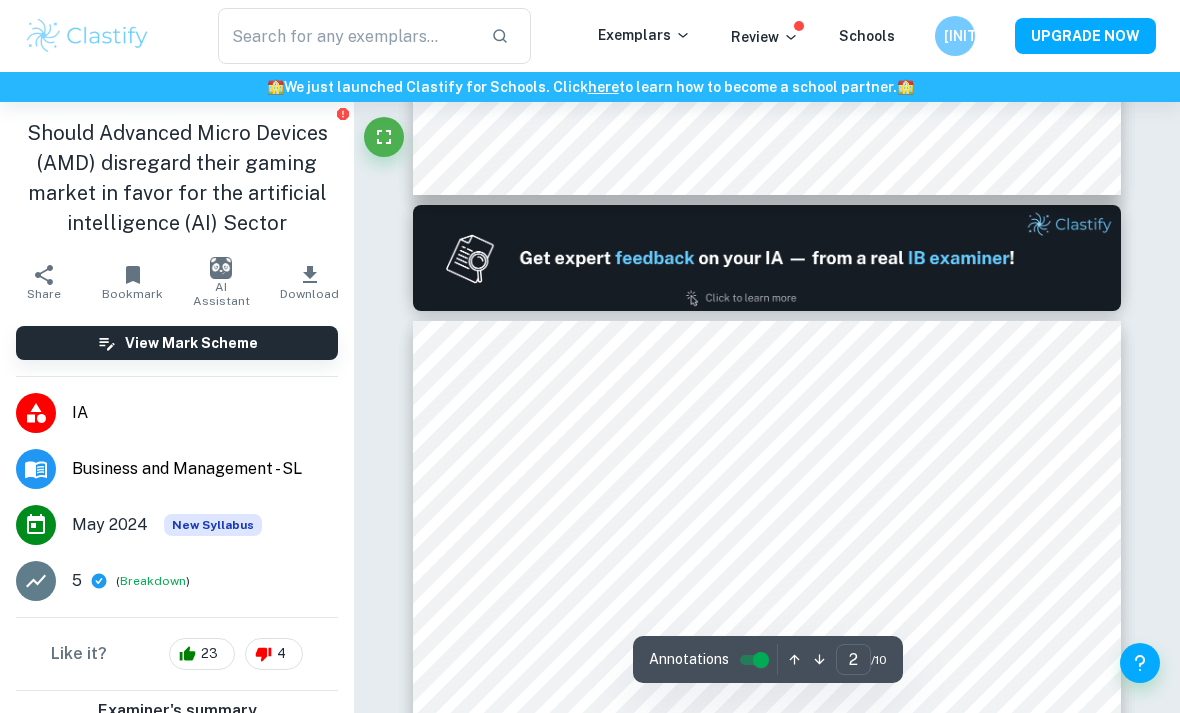 type on "1" 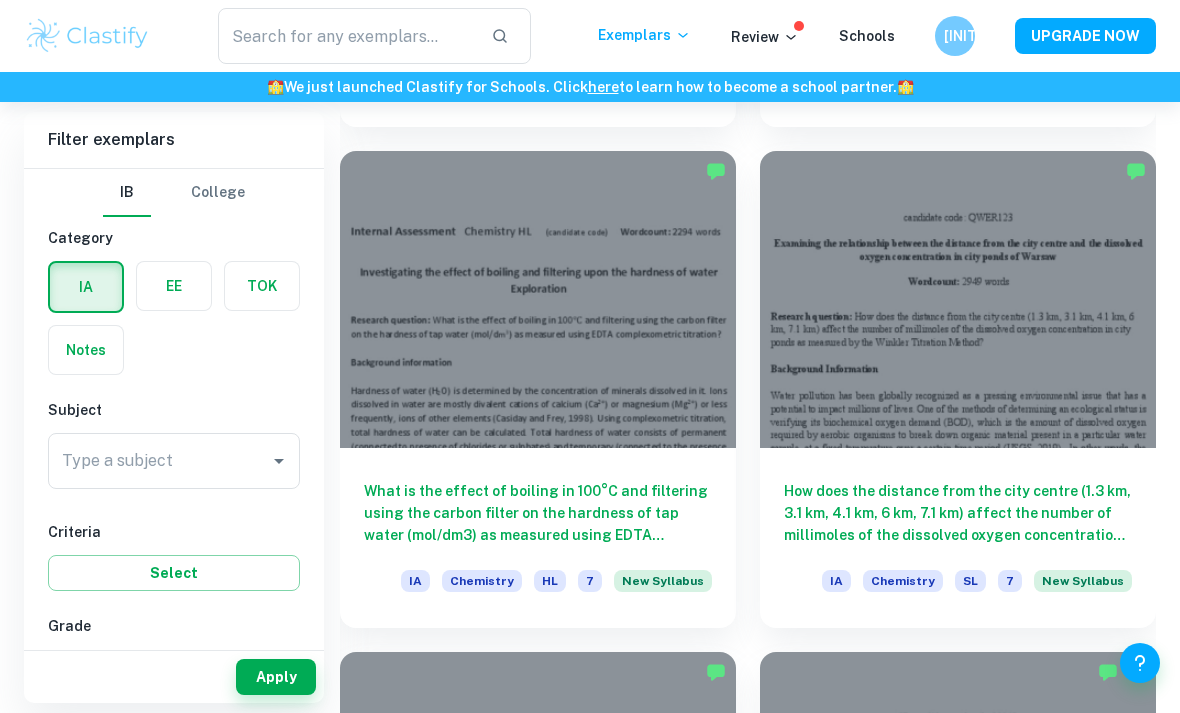 scroll, scrollTop: 7650, scrollLeft: 0, axis: vertical 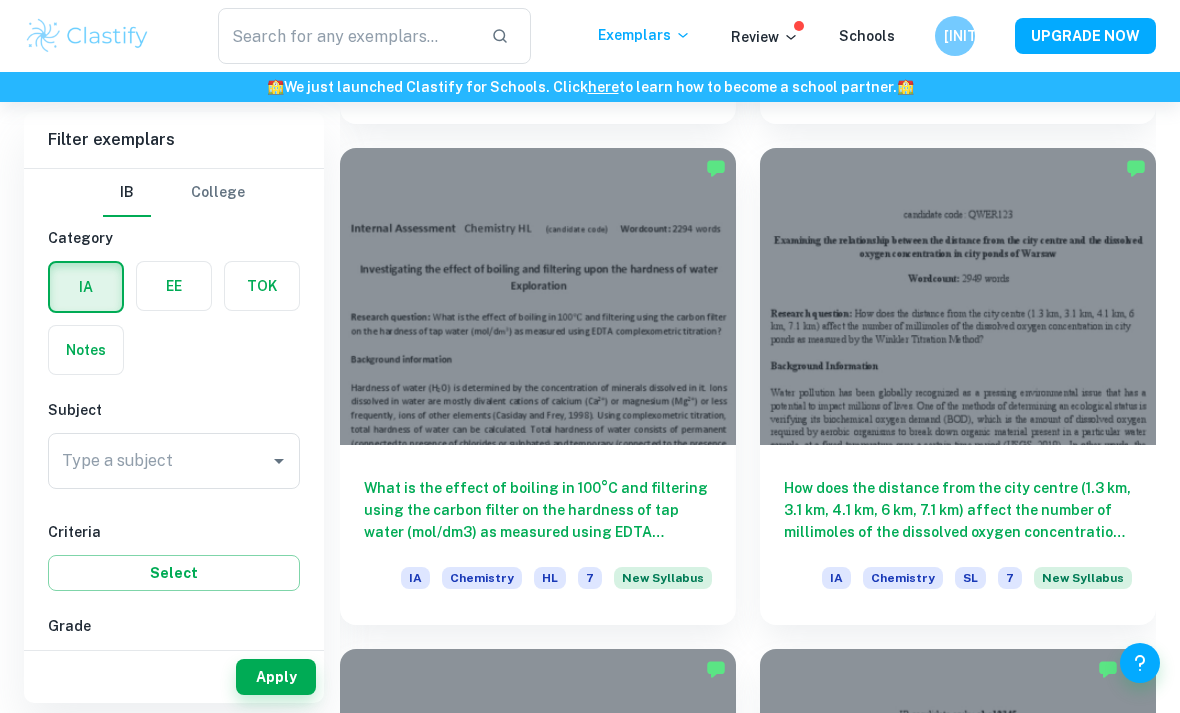 click on "What is the effect of boiling in 100°C and filtering using the carbon filter on the hardness of tap water (mol/dm3) as measured using EDTA complexometric titration?" at bounding box center (538, 510) 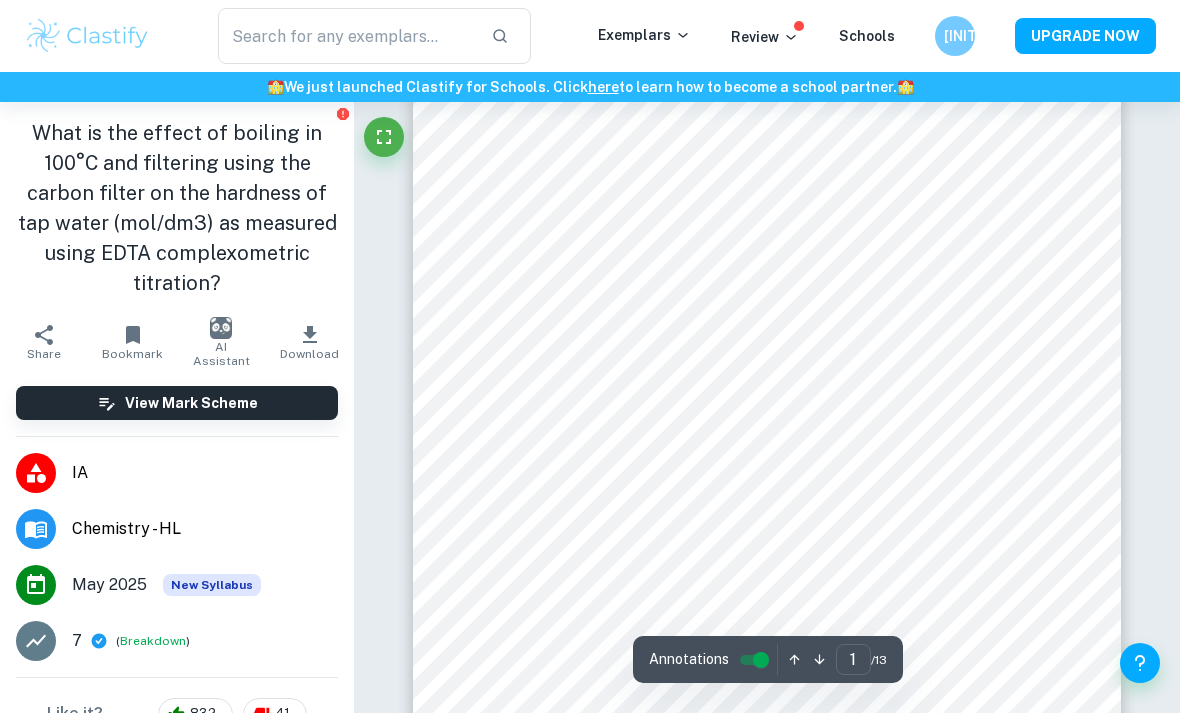 scroll, scrollTop: 0, scrollLeft: 0, axis: both 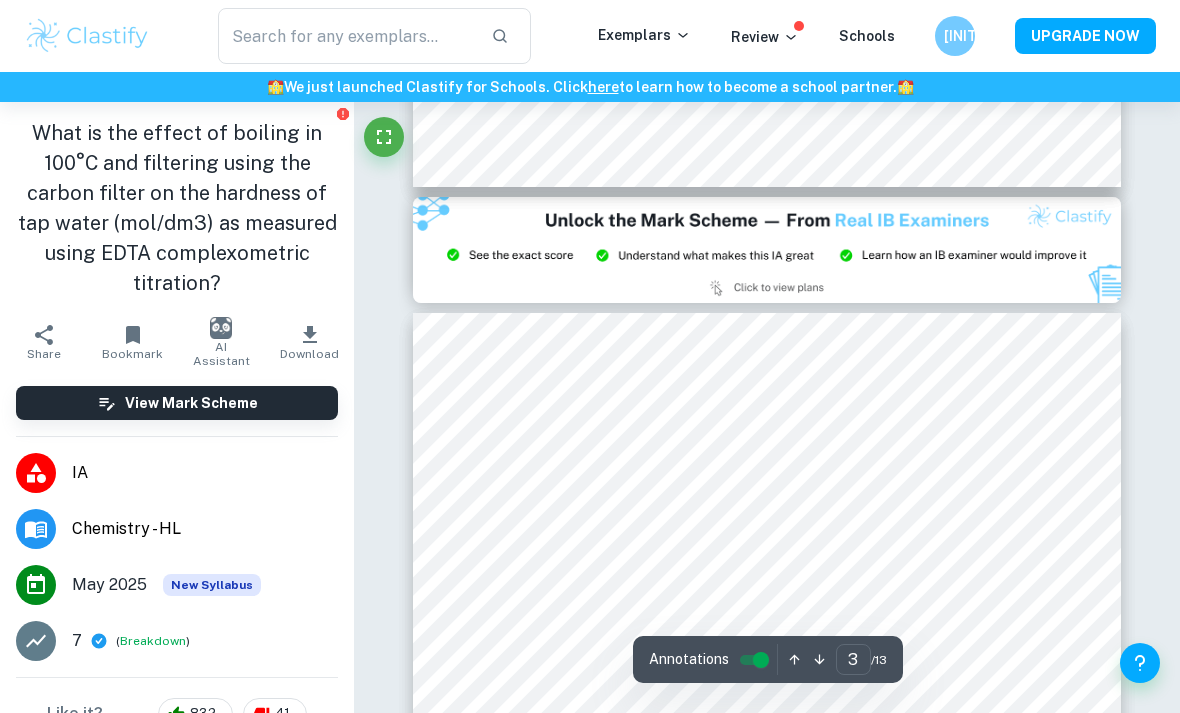 type on "2" 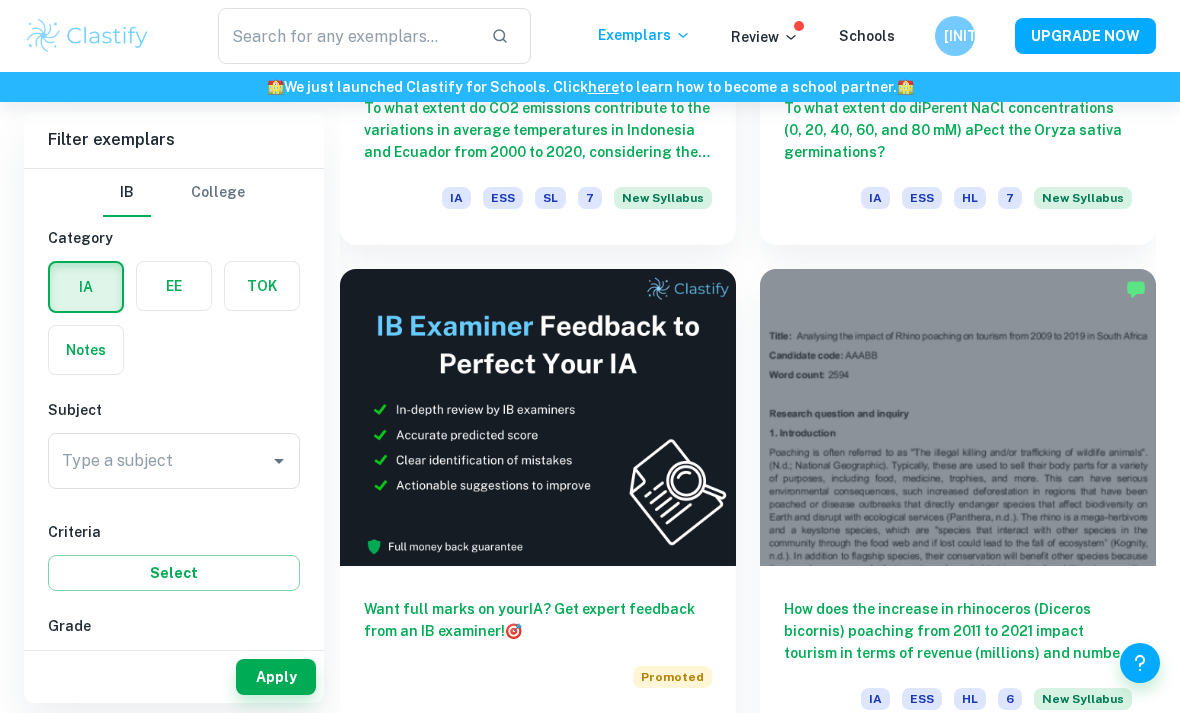 scroll, scrollTop: 0, scrollLeft: 0, axis: both 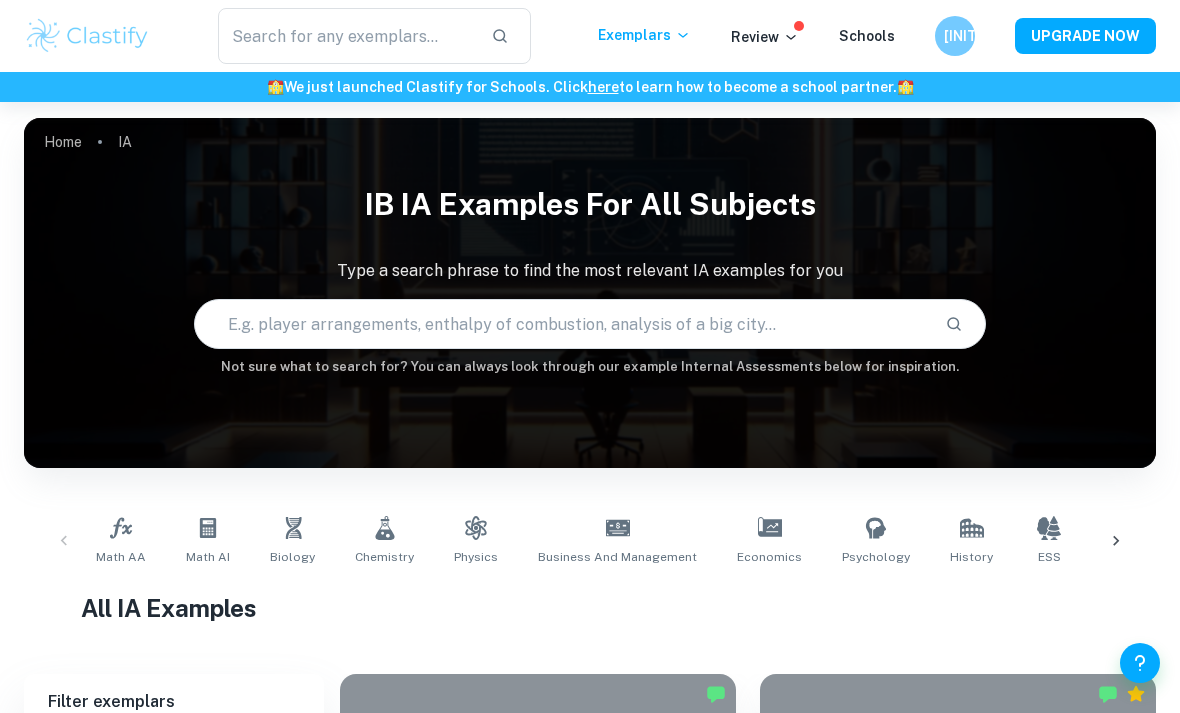 click 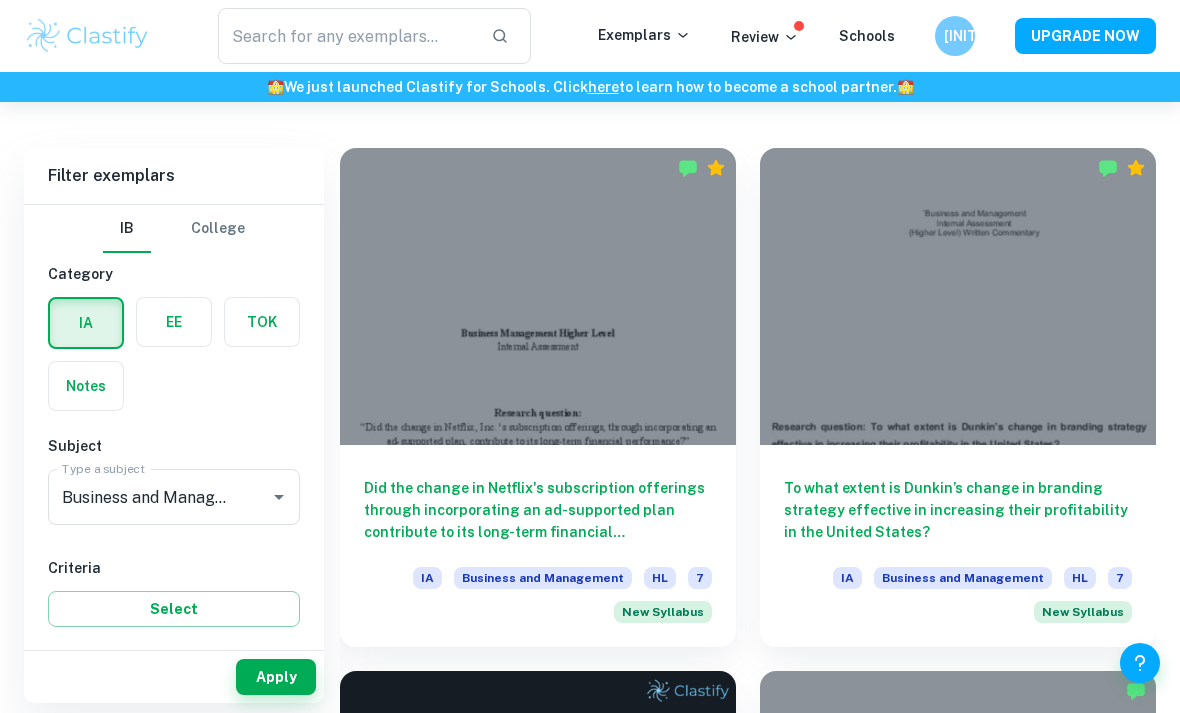scroll, scrollTop: 0, scrollLeft: 0, axis: both 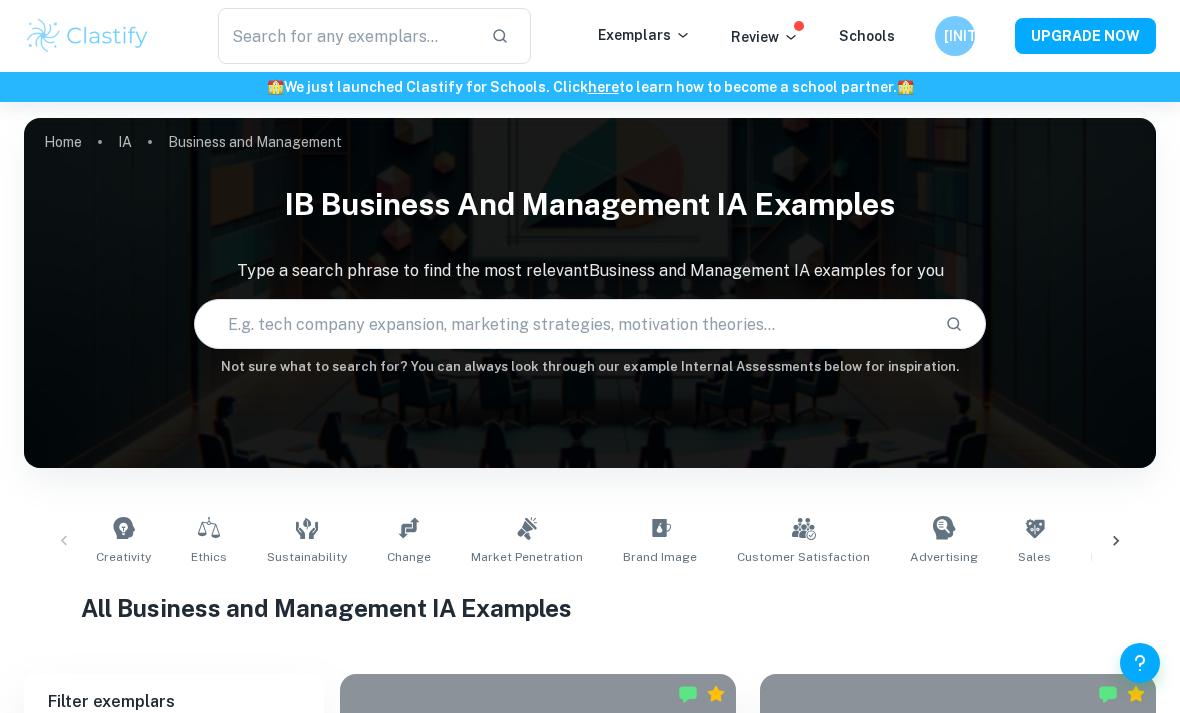 click at bounding box center [562, 324] 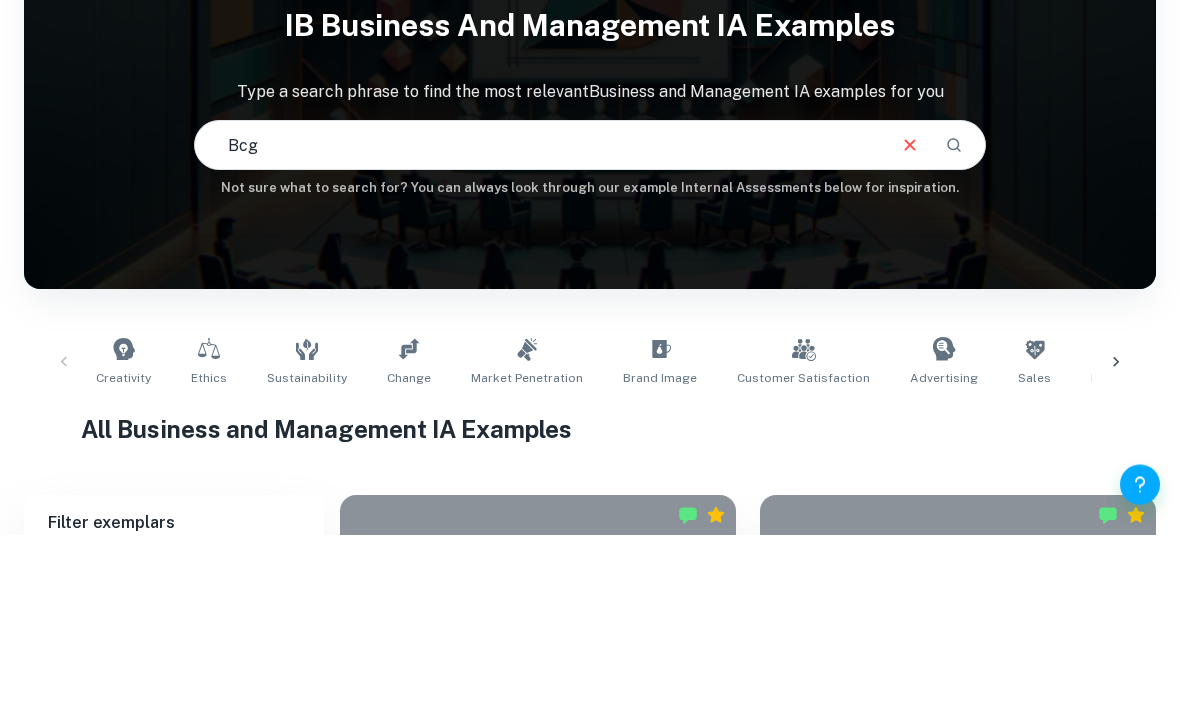 scroll, scrollTop: 206, scrollLeft: 0, axis: vertical 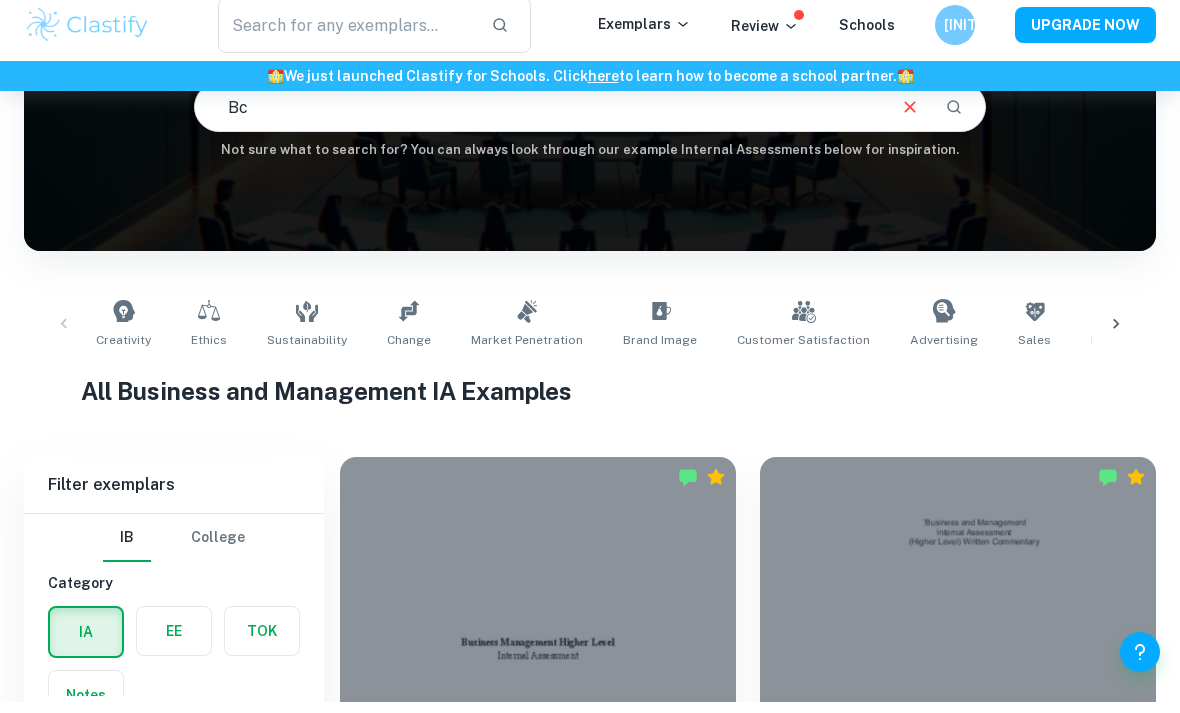 type on "B" 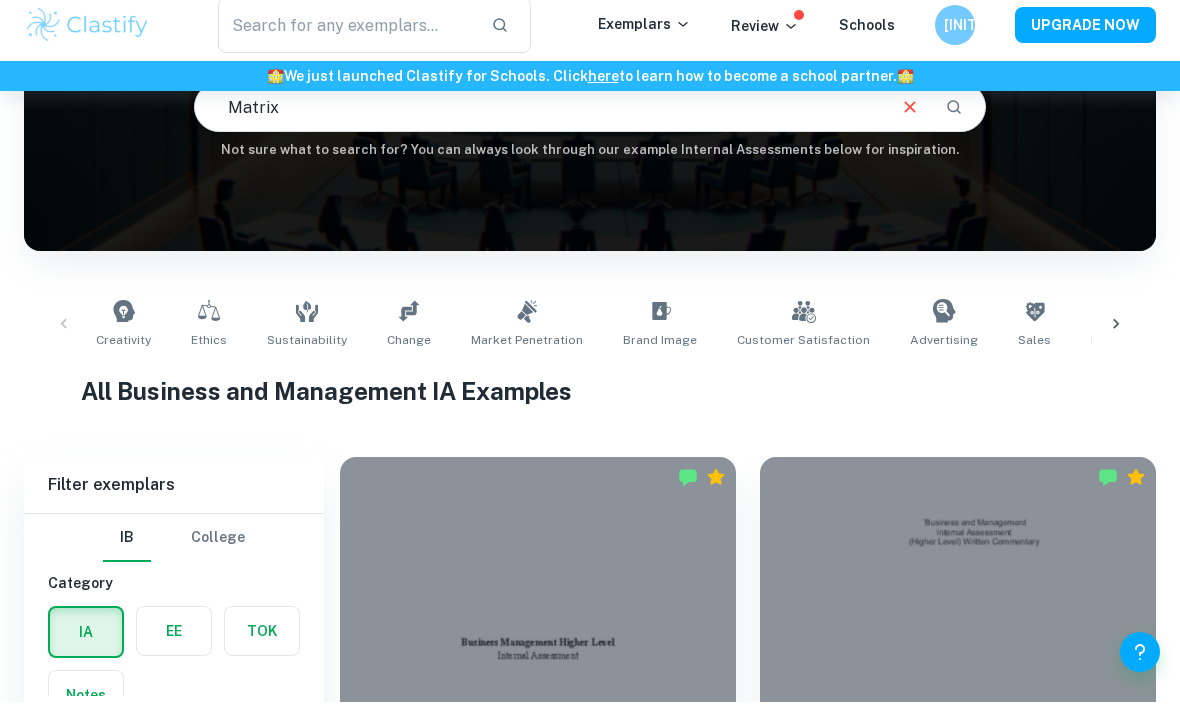 type on "Matrix" 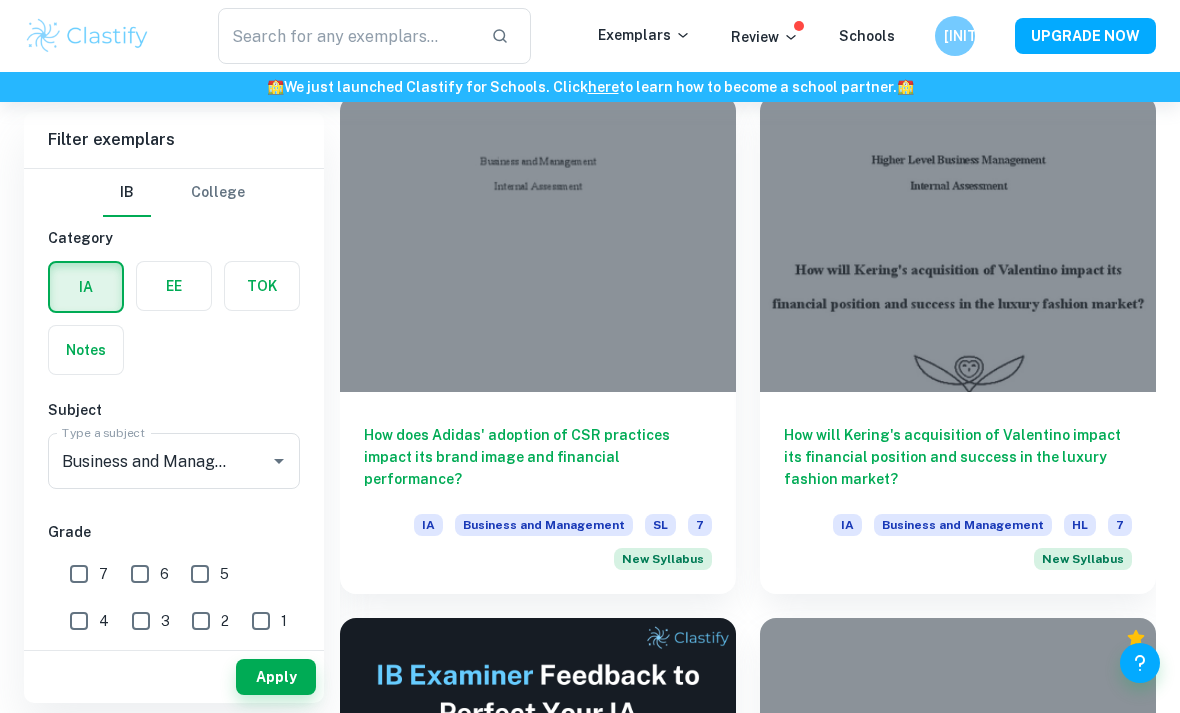 scroll, scrollTop: 724, scrollLeft: 0, axis: vertical 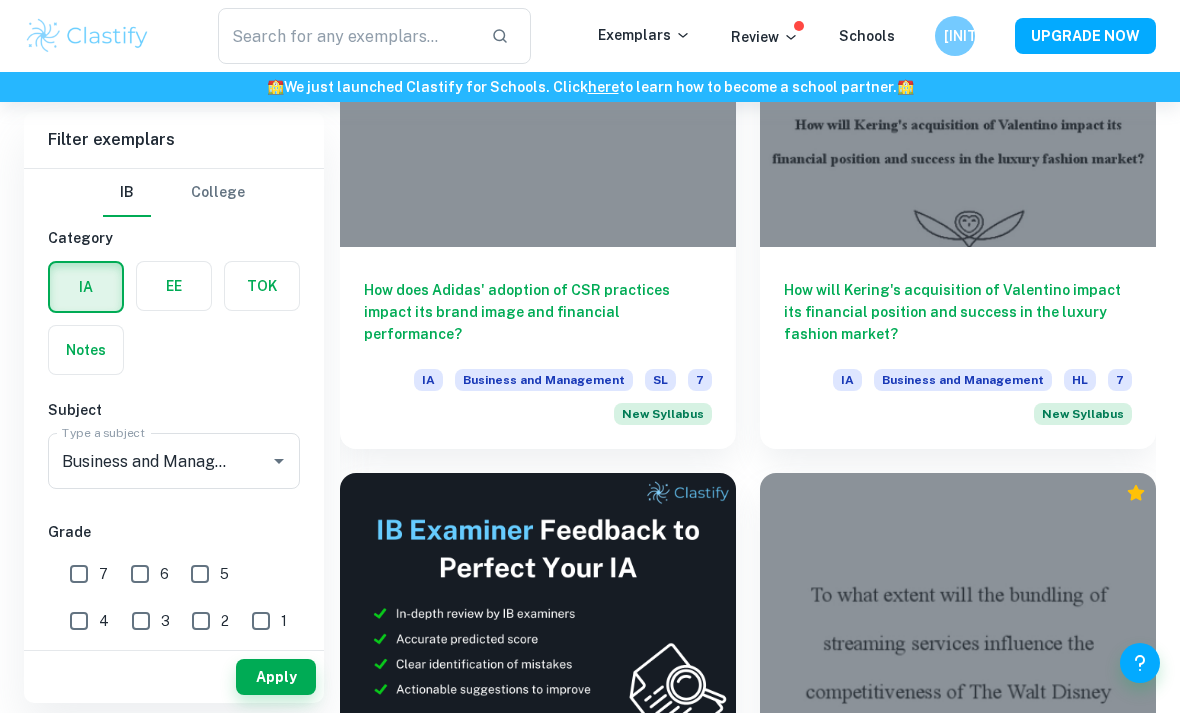 click on "How does Adidas' adoption of CSR practices impact its brand image and financial performance?" at bounding box center [538, 312] 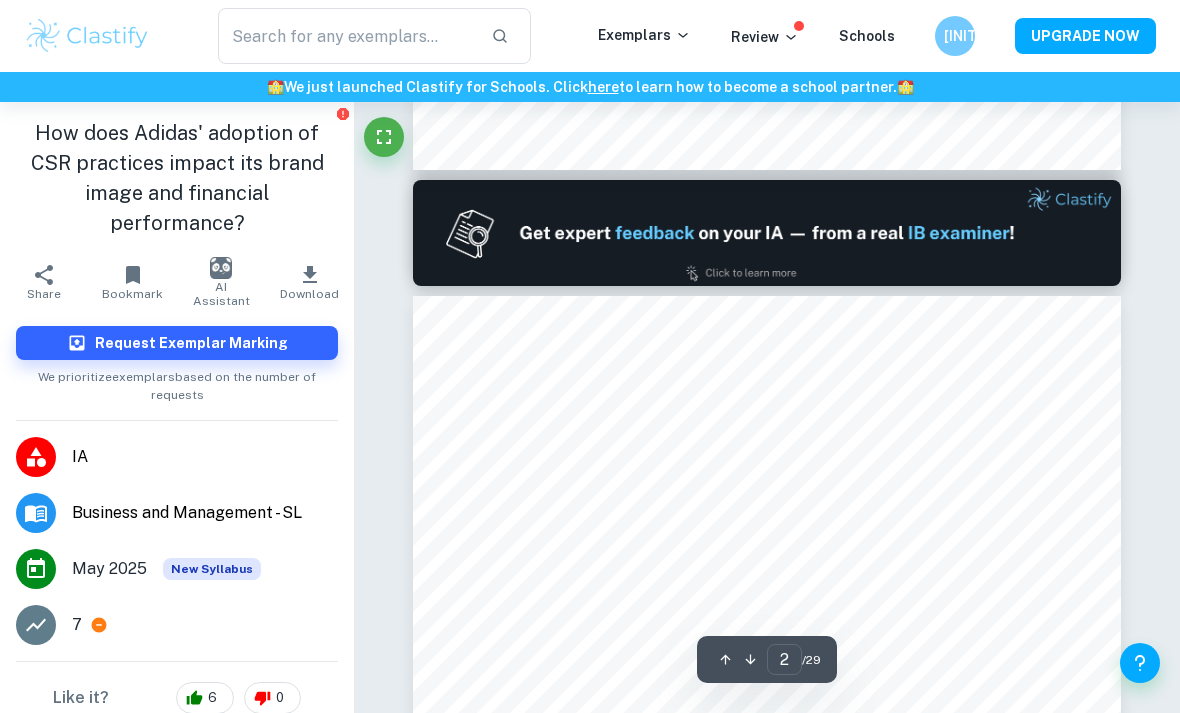 scroll, scrollTop: 1112, scrollLeft: 0, axis: vertical 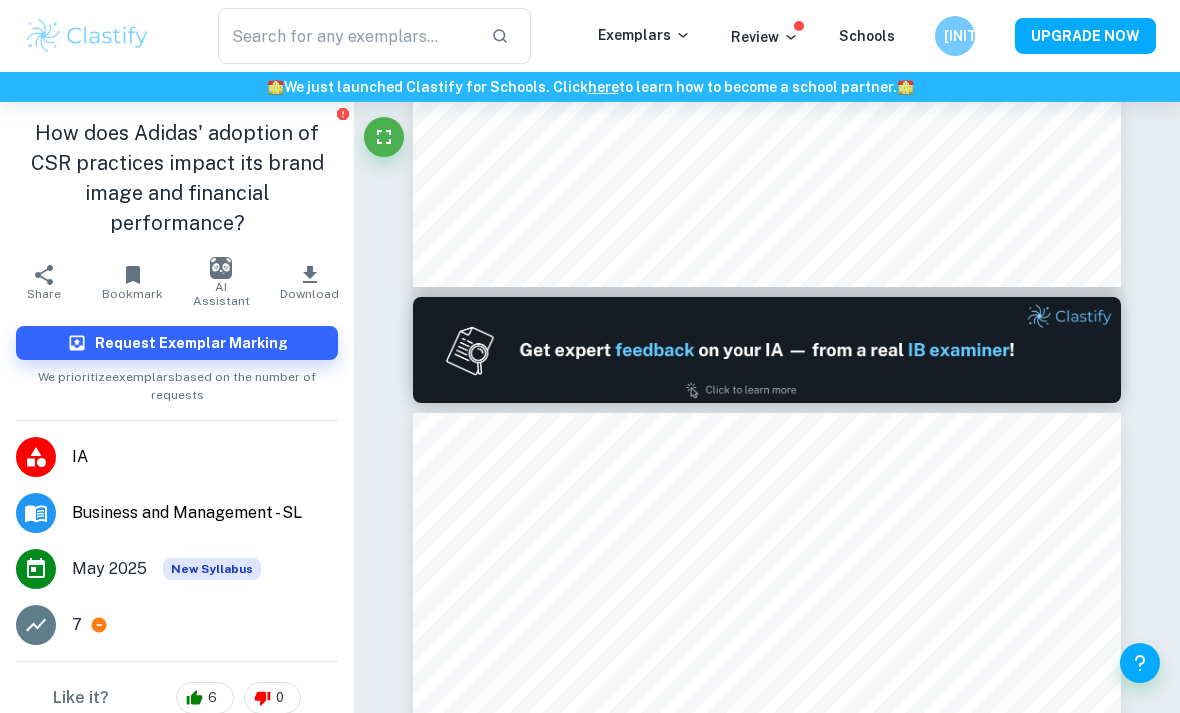 type on "1" 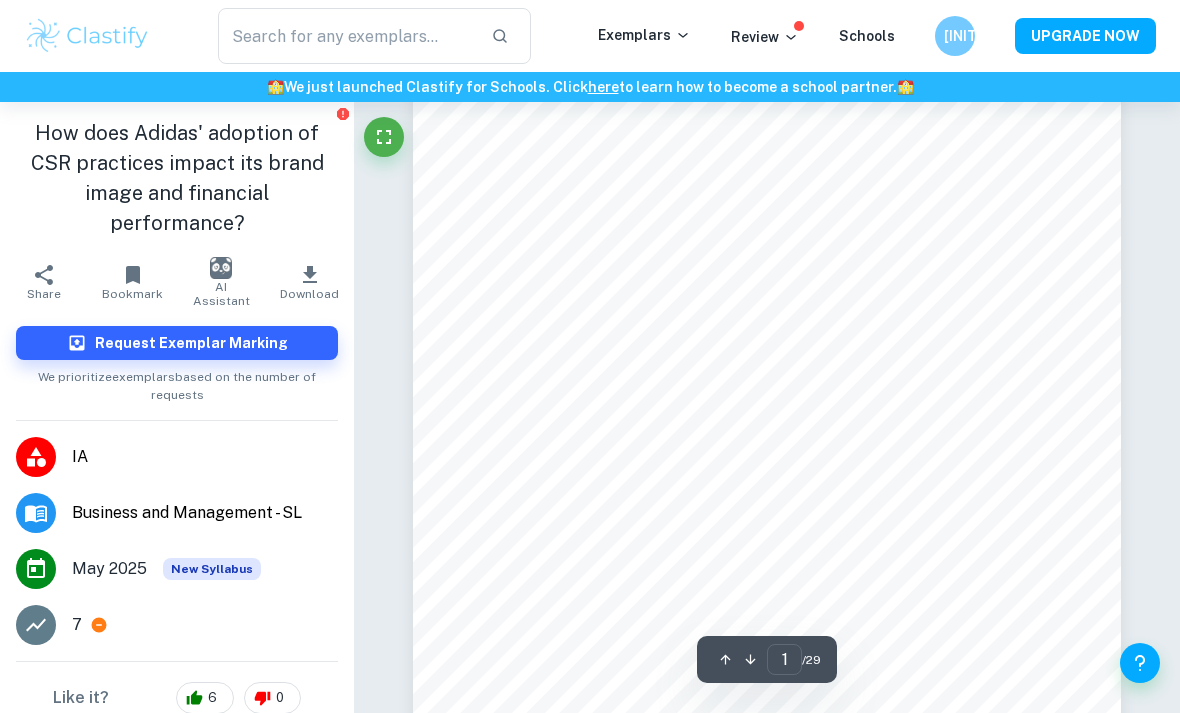scroll, scrollTop: 32, scrollLeft: 0, axis: vertical 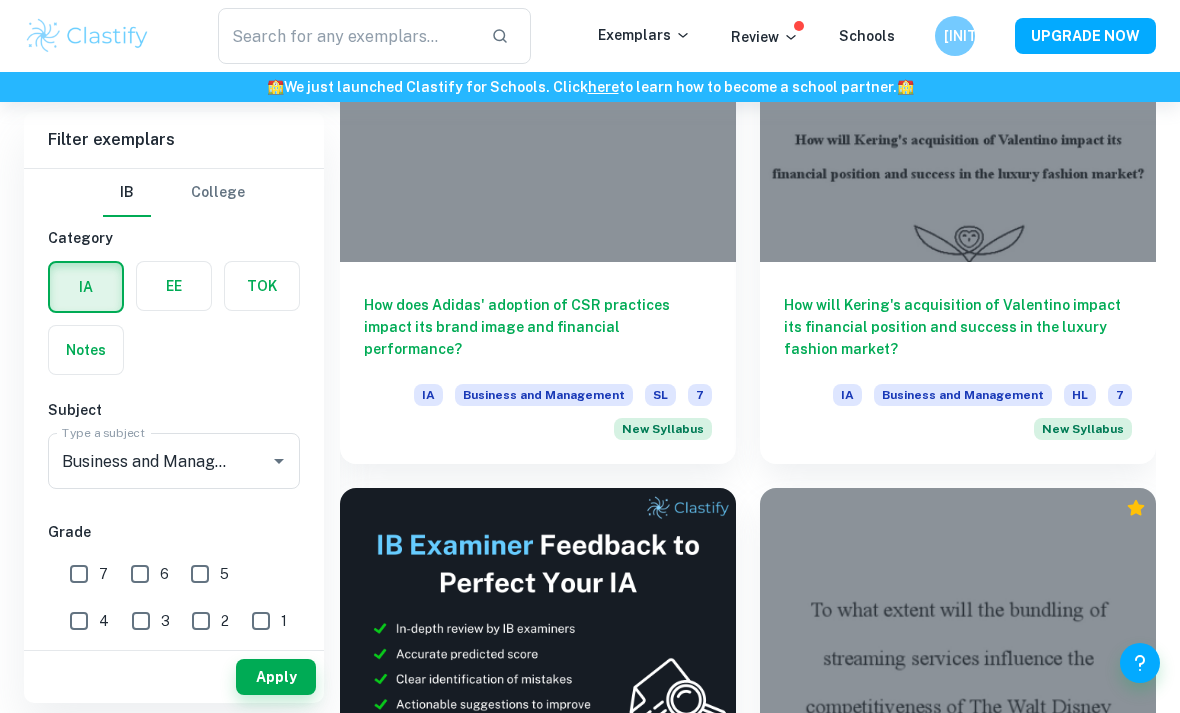 click on "How will Kering's acquisition of Valentino impact its financial position and success in the luxury fashion market?" at bounding box center (958, 327) 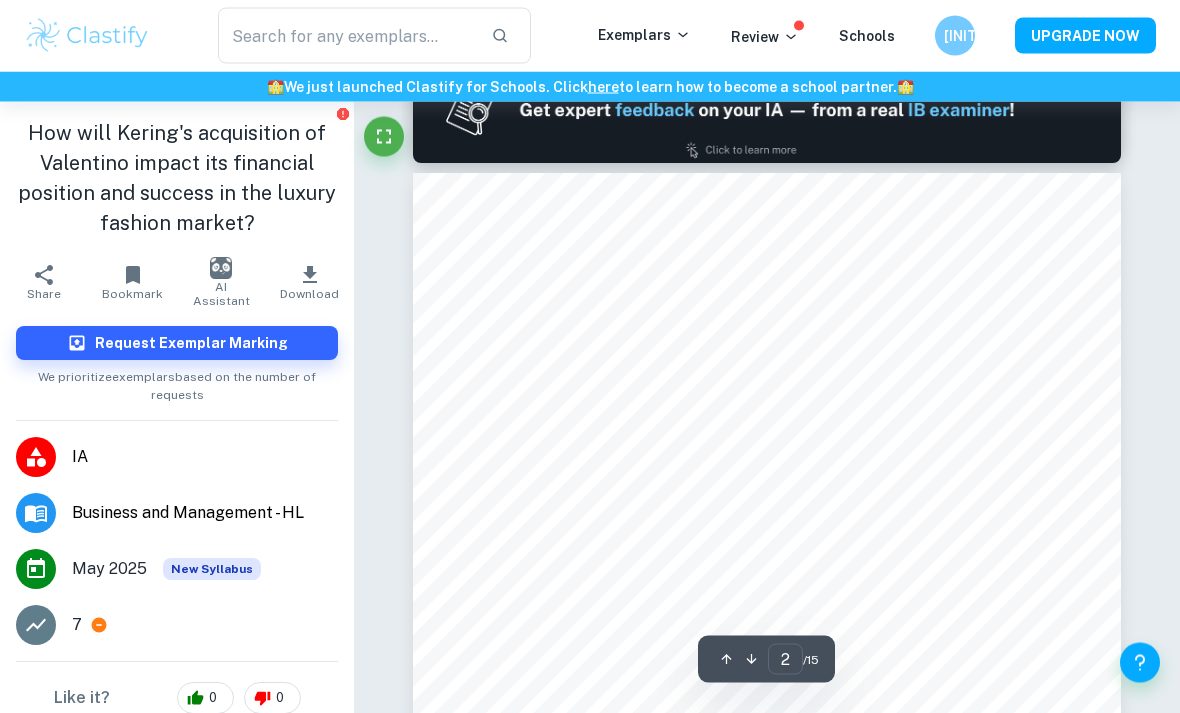 scroll, scrollTop: 992, scrollLeft: 0, axis: vertical 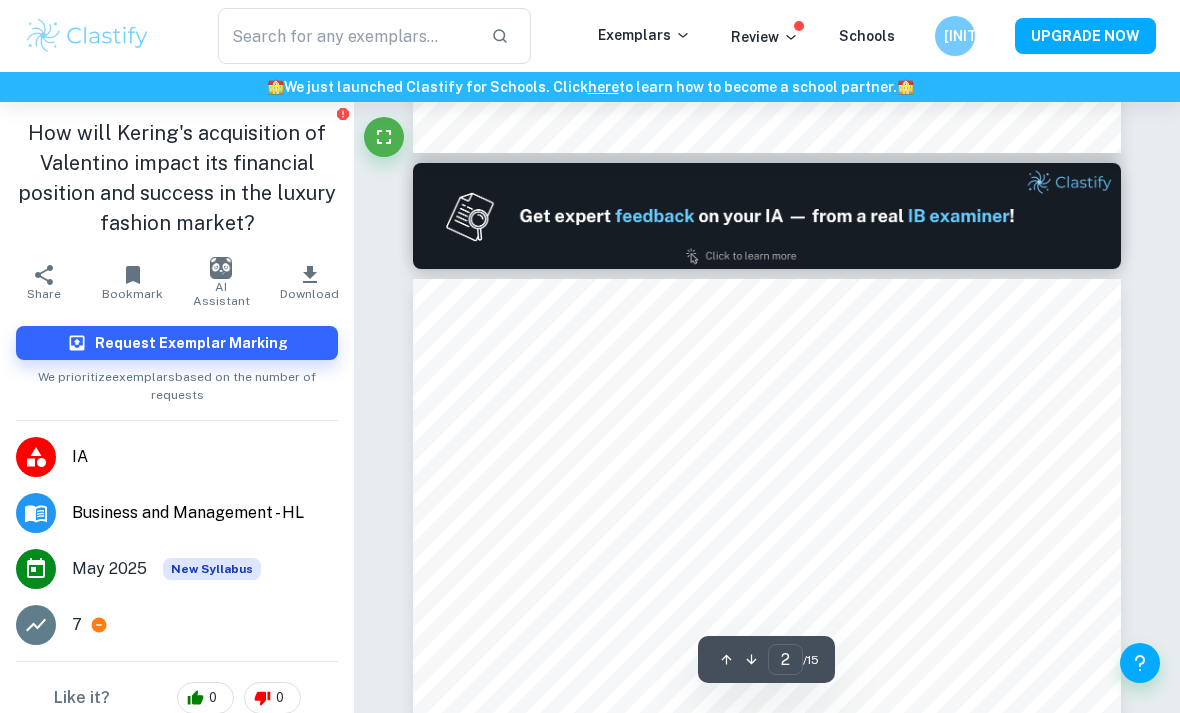 type on "1" 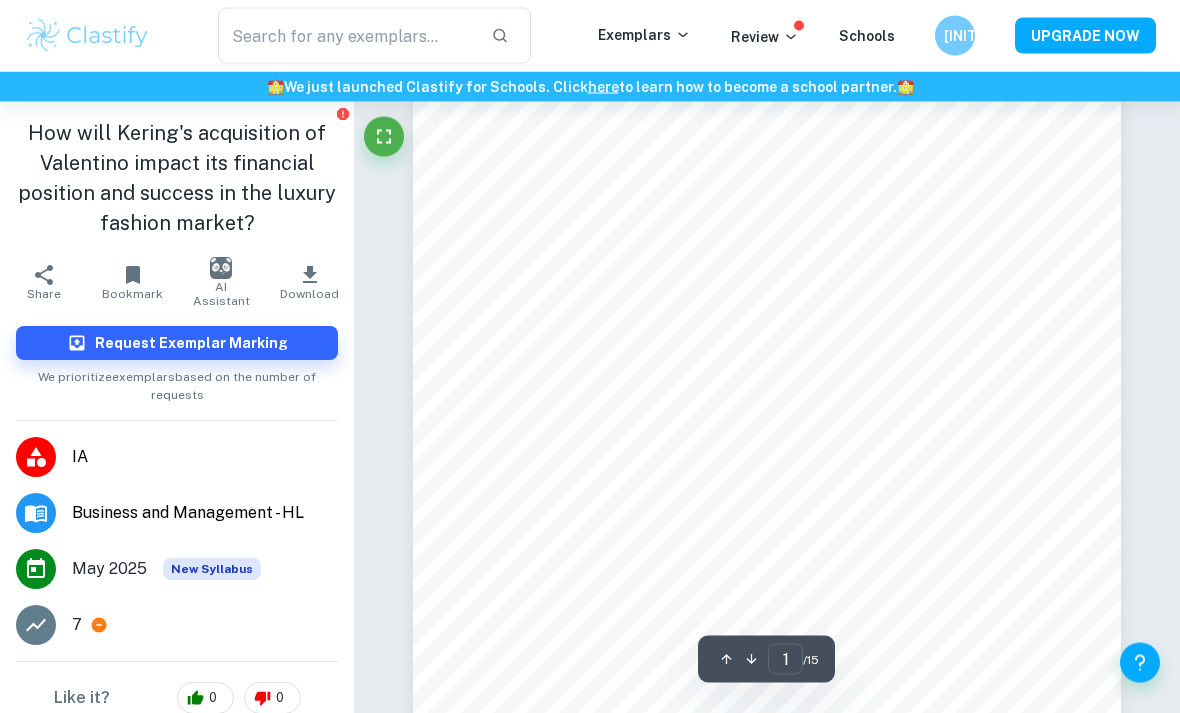 scroll, scrollTop: 108, scrollLeft: 0, axis: vertical 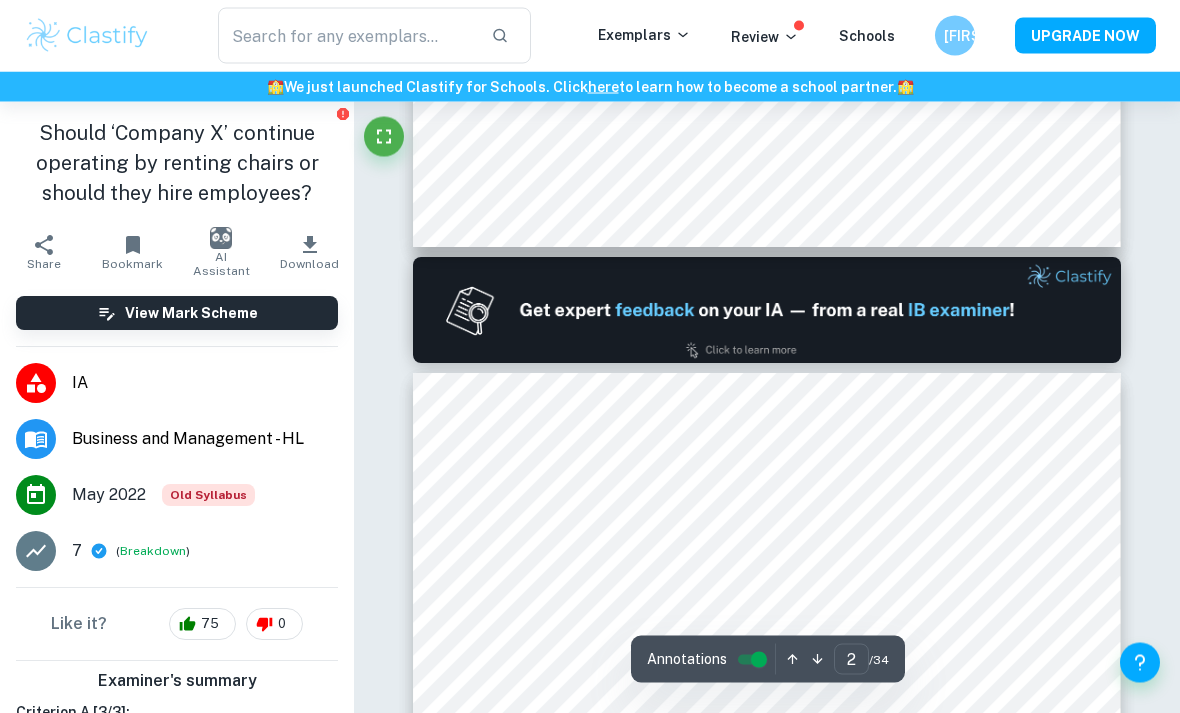 type on "1" 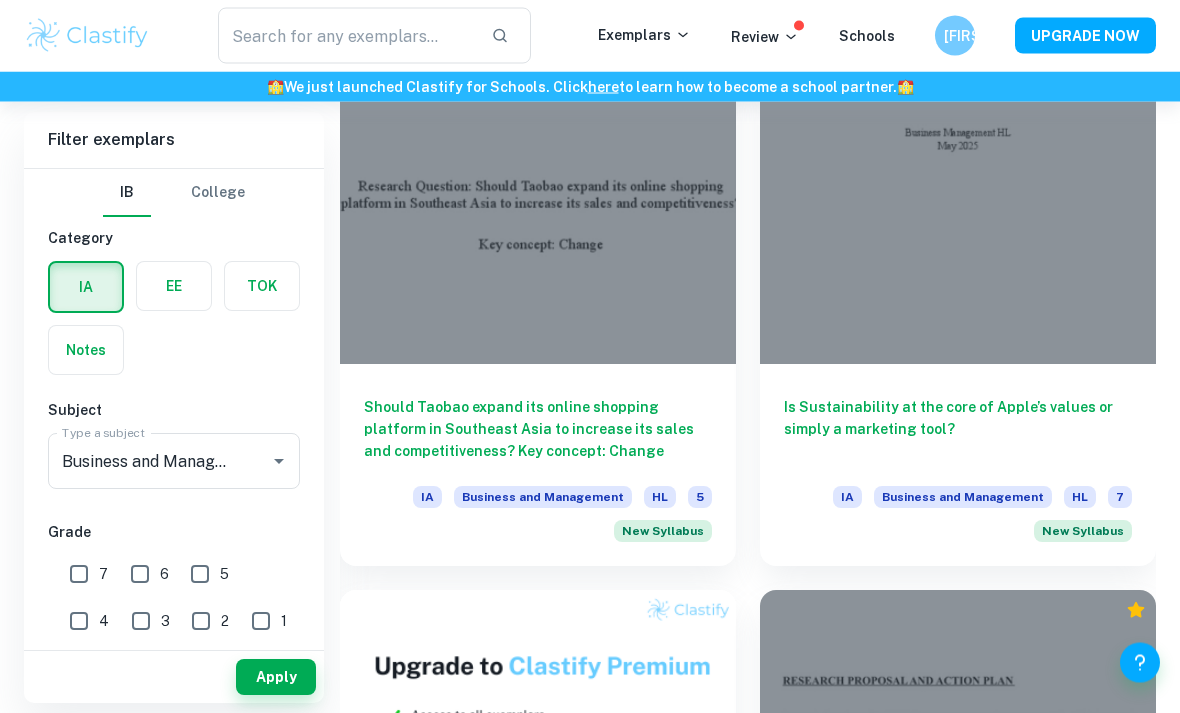 scroll, scrollTop: 1653, scrollLeft: 0, axis: vertical 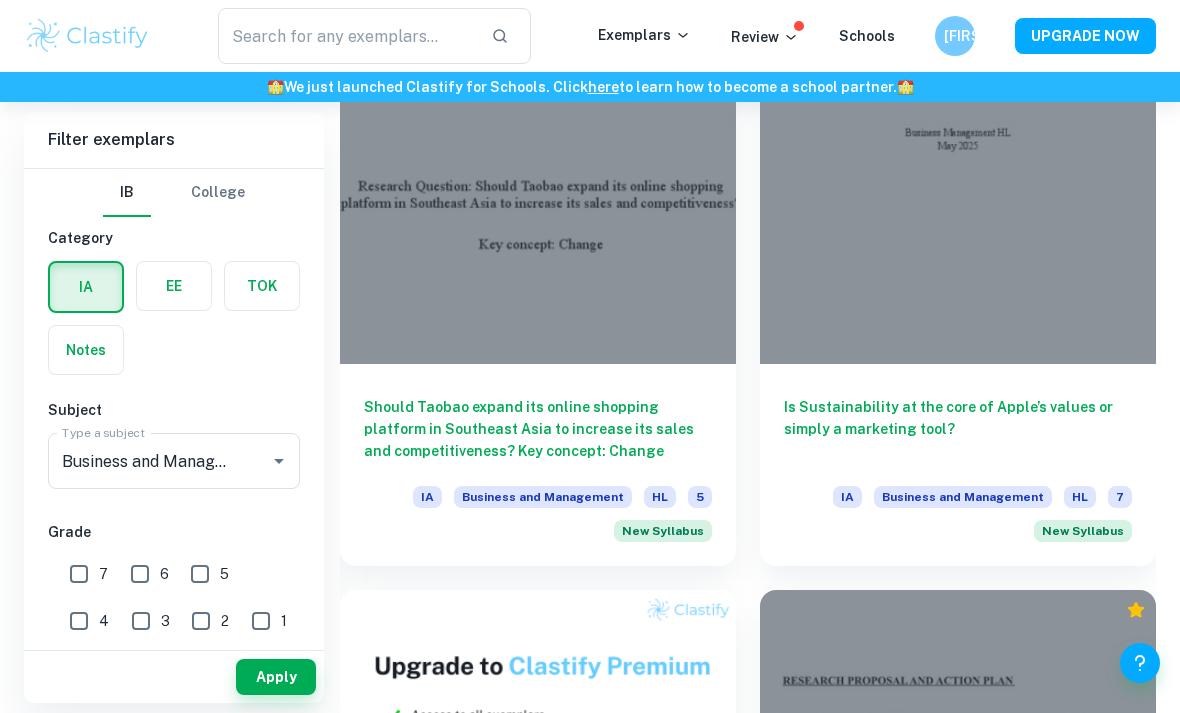 click on "Is Sustainability at the core of Apple’s values or simply a marketing tool?  IA Business and Management HL 7 New Syllabus" at bounding box center (958, 465) 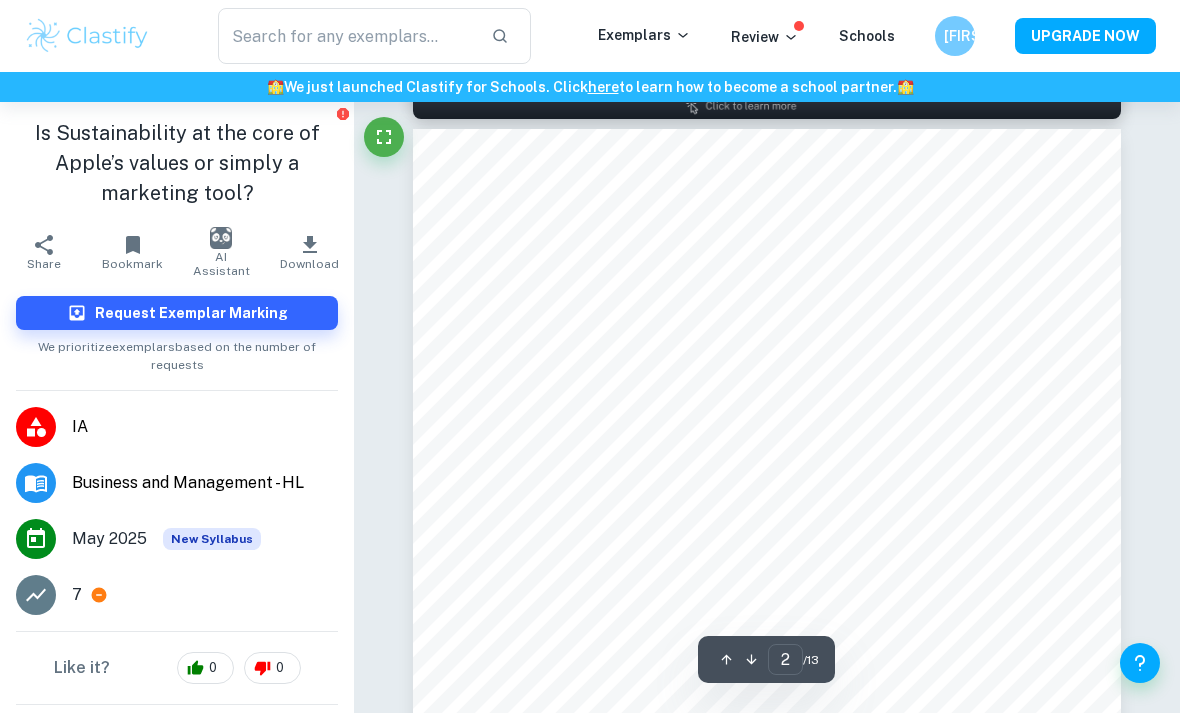 scroll, scrollTop: 1168, scrollLeft: 0, axis: vertical 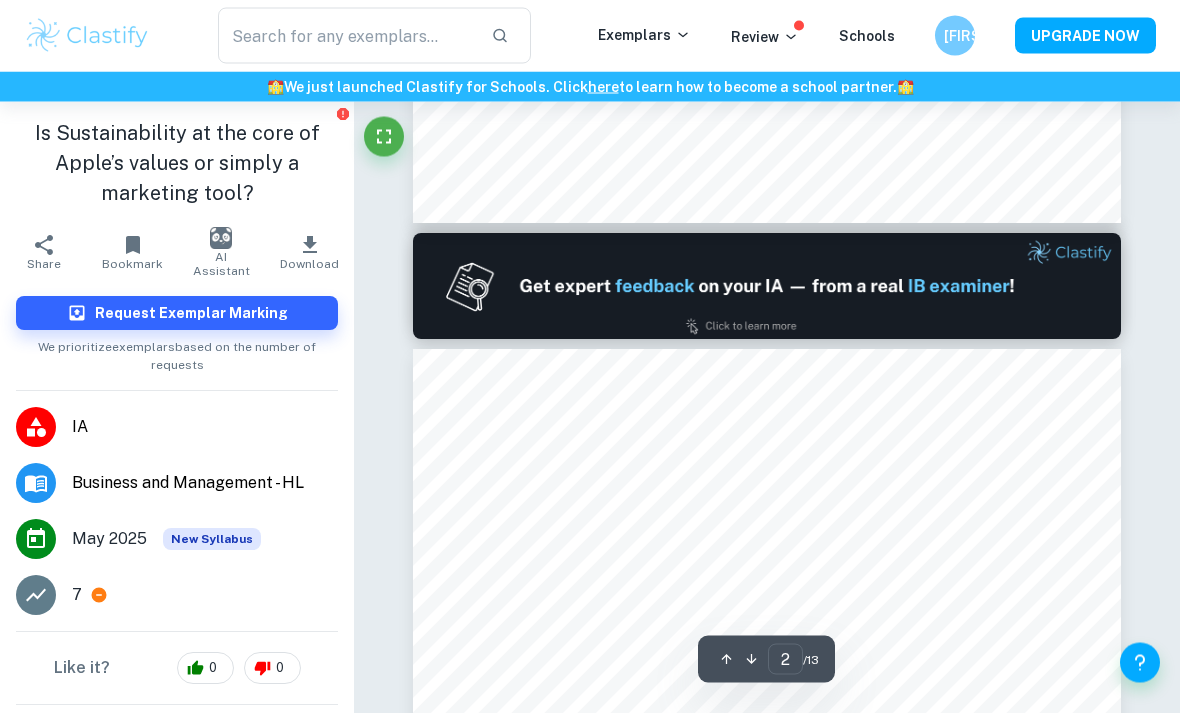 type on "1" 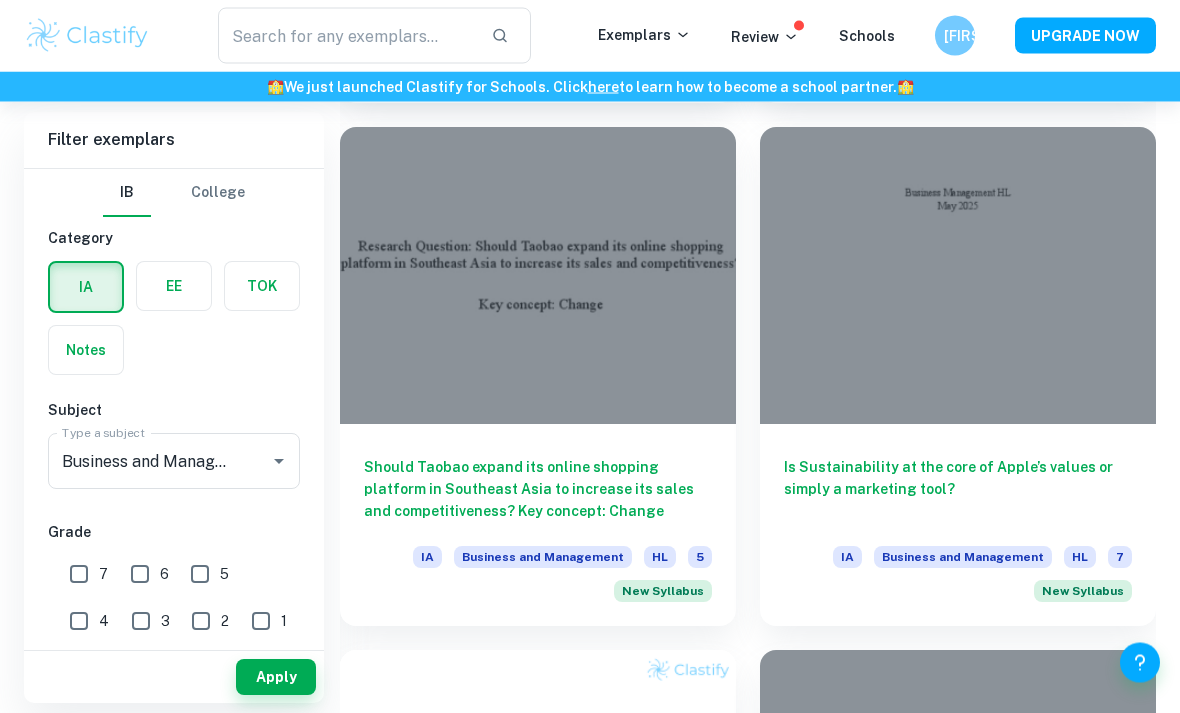 scroll, scrollTop: 1593, scrollLeft: 0, axis: vertical 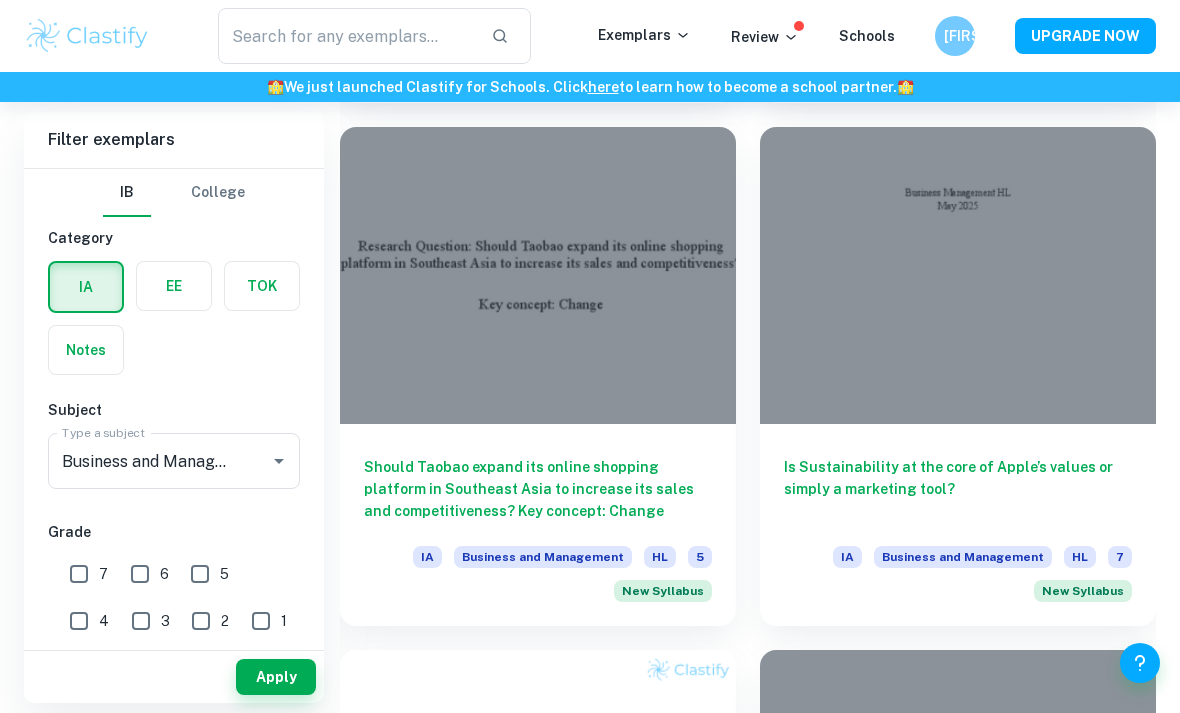 click on "Should Taobao expand its online shopping platform in Southeast Asia to increase its sales and competitiveness?  Key concept: Change" at bounding box center [538, 489] 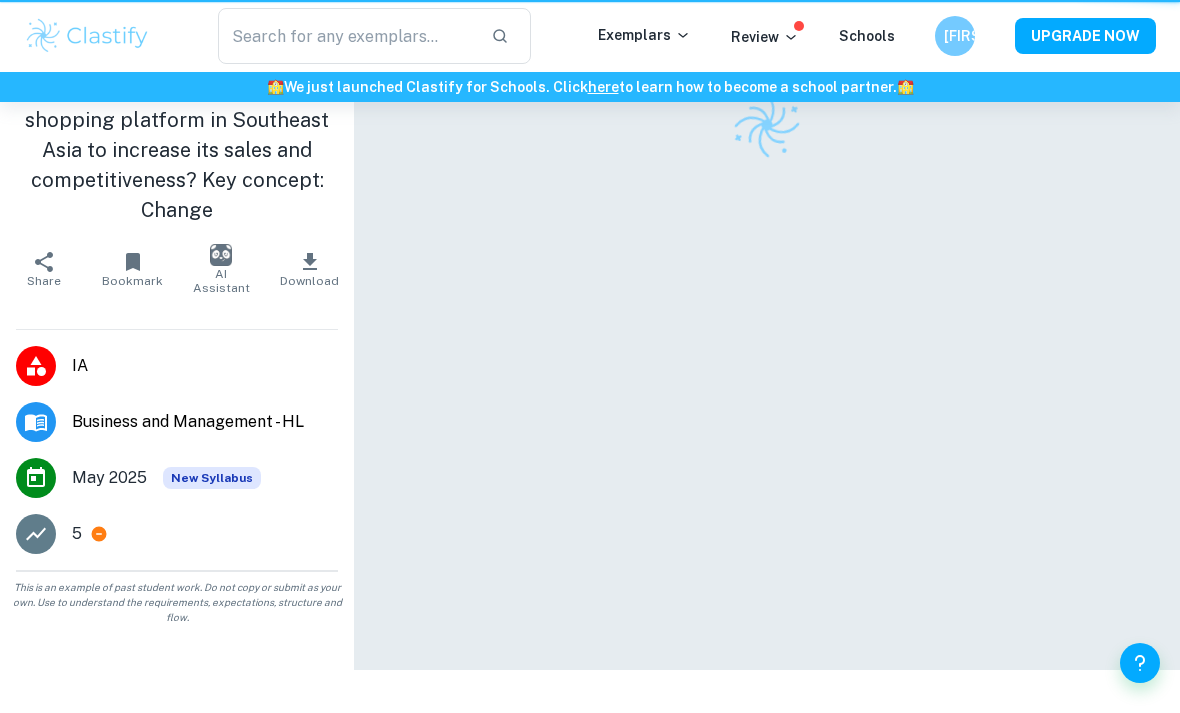 scroll, scrollTop: 0, scrollLeft: 0, axis: both 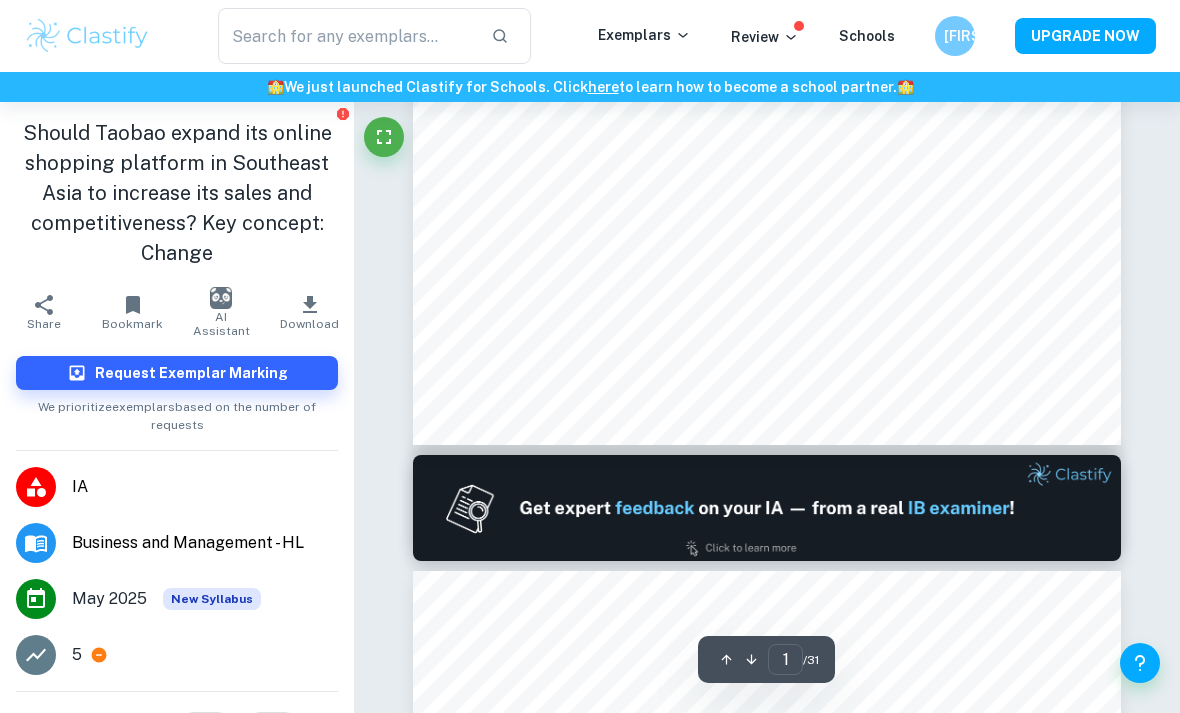 type on "2" 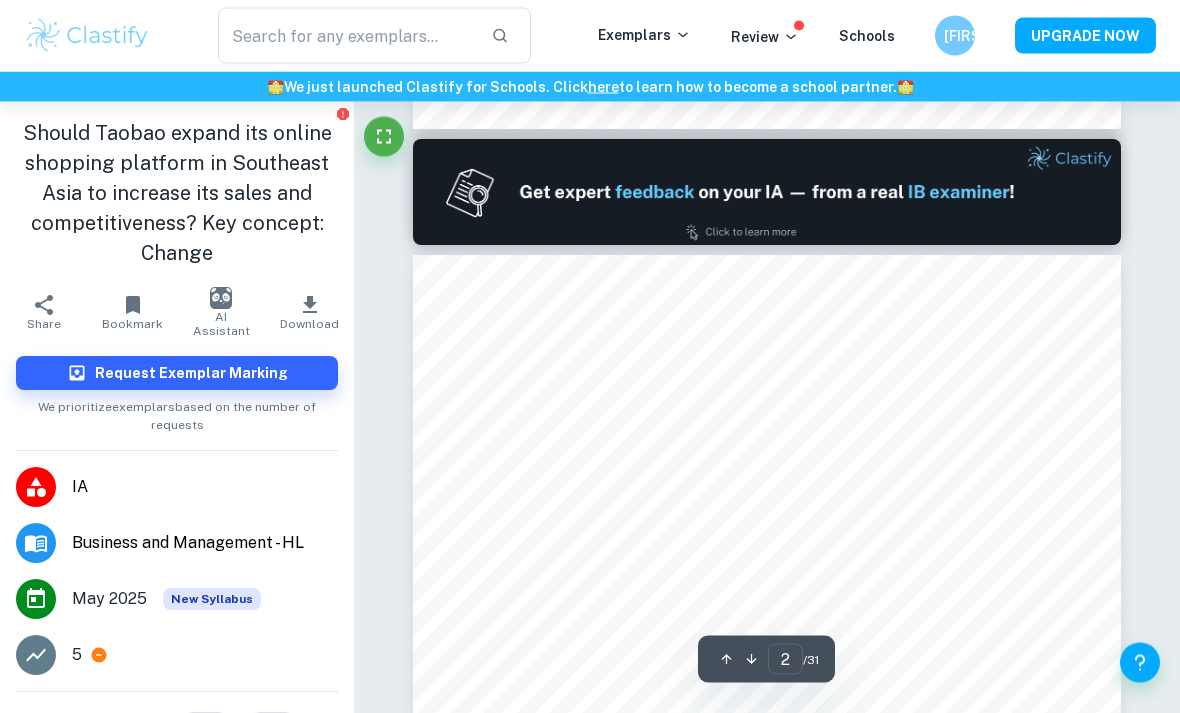 scroll, scrollTop: 1126, scrollLeft: 0, axis: vertical 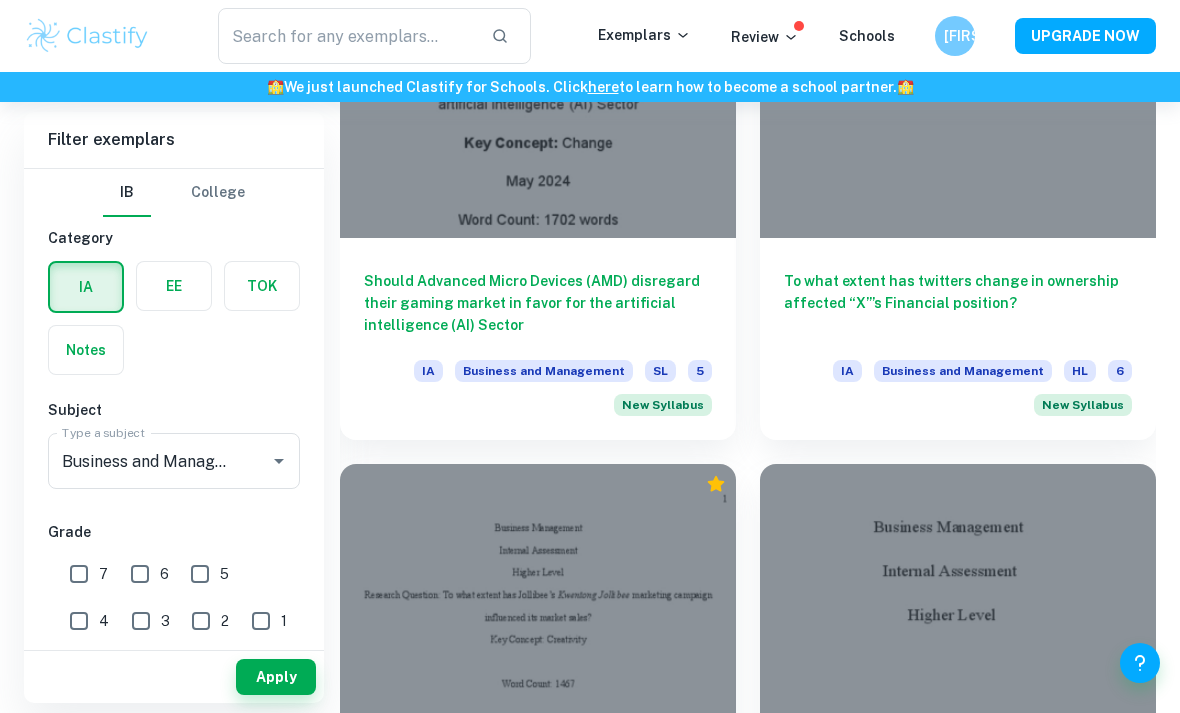 click on "Should Advanced Micro Devices (AMD) disregard their gaming market in favor for the artificial intelligence (AI) Sector" at bounding box center (538, 303) 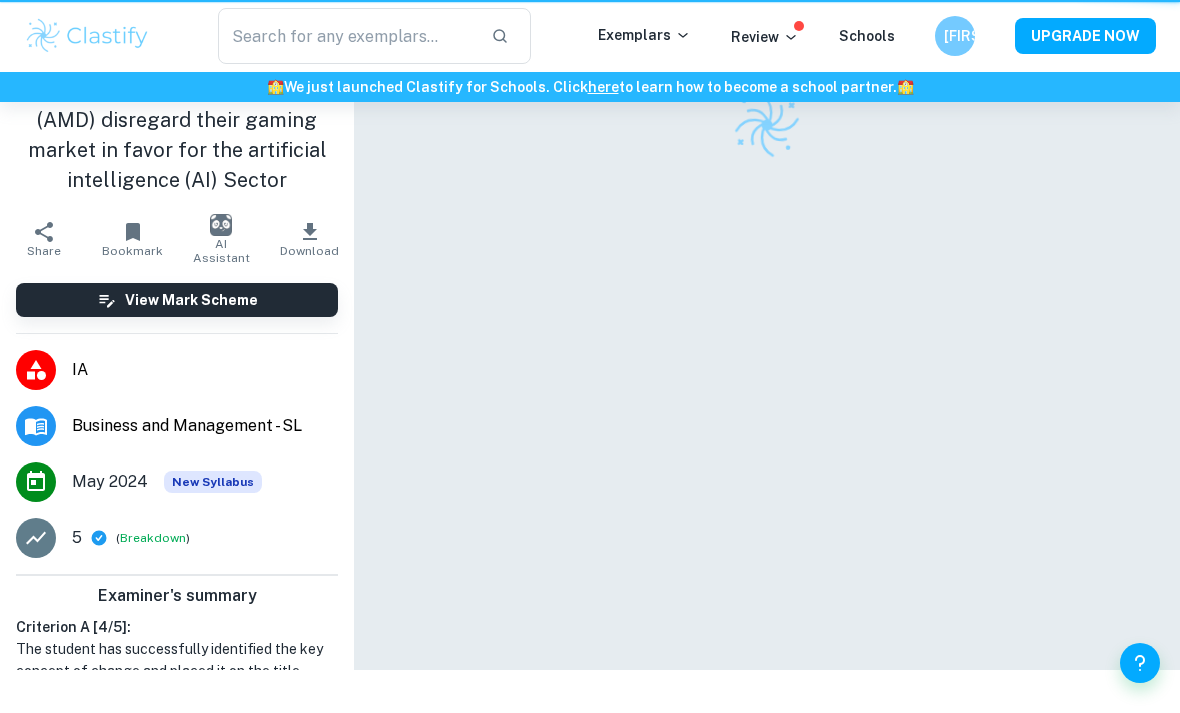 scroll, scrollTop: 0, scrollLeft: 0, axis: both 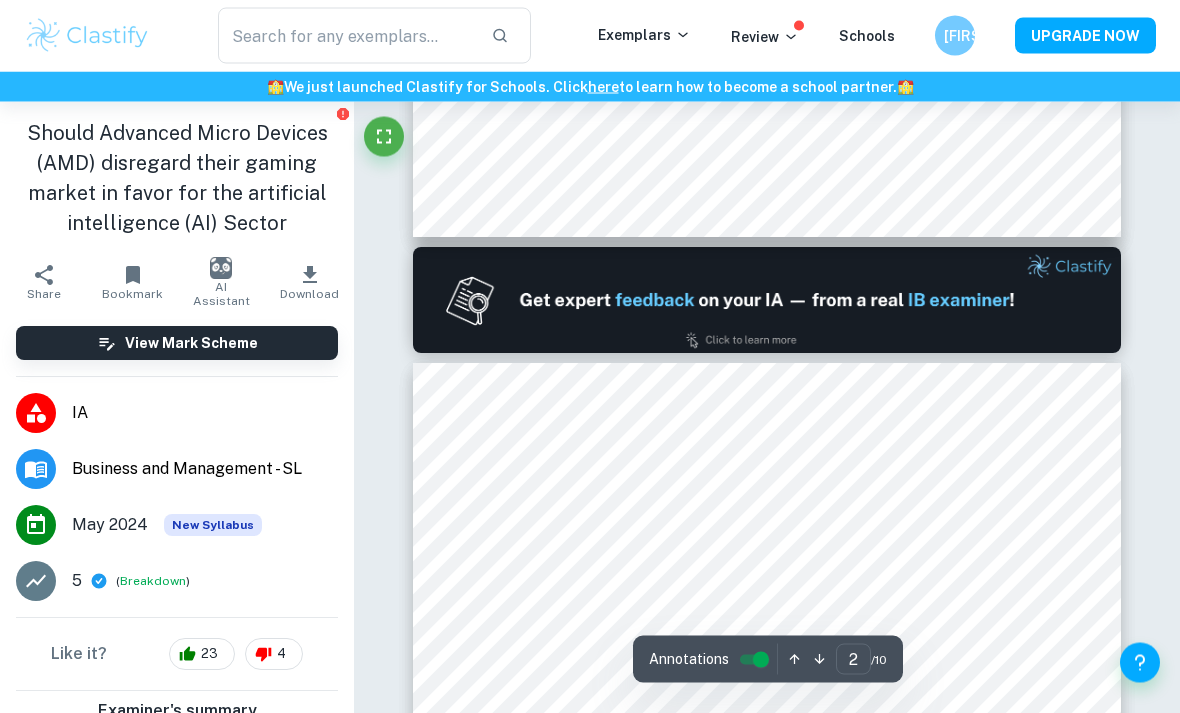 type on "1" 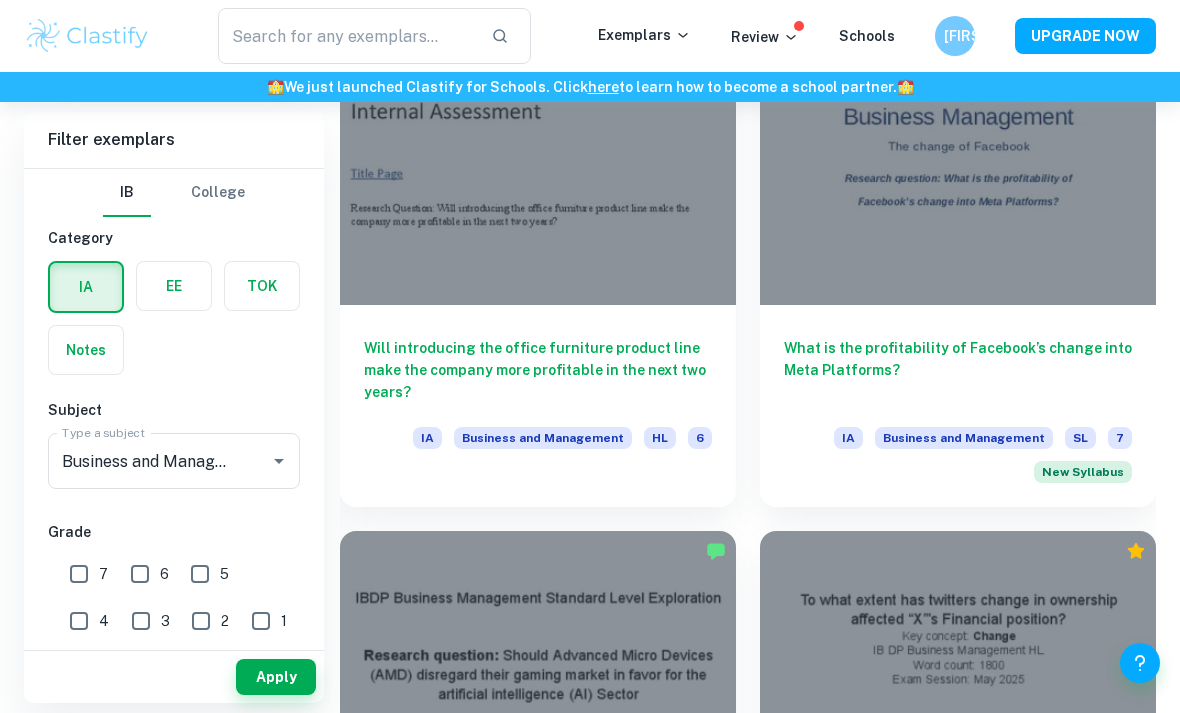 scroll, scrollTop: 4176, scrollLeft: 0, axis: vertical 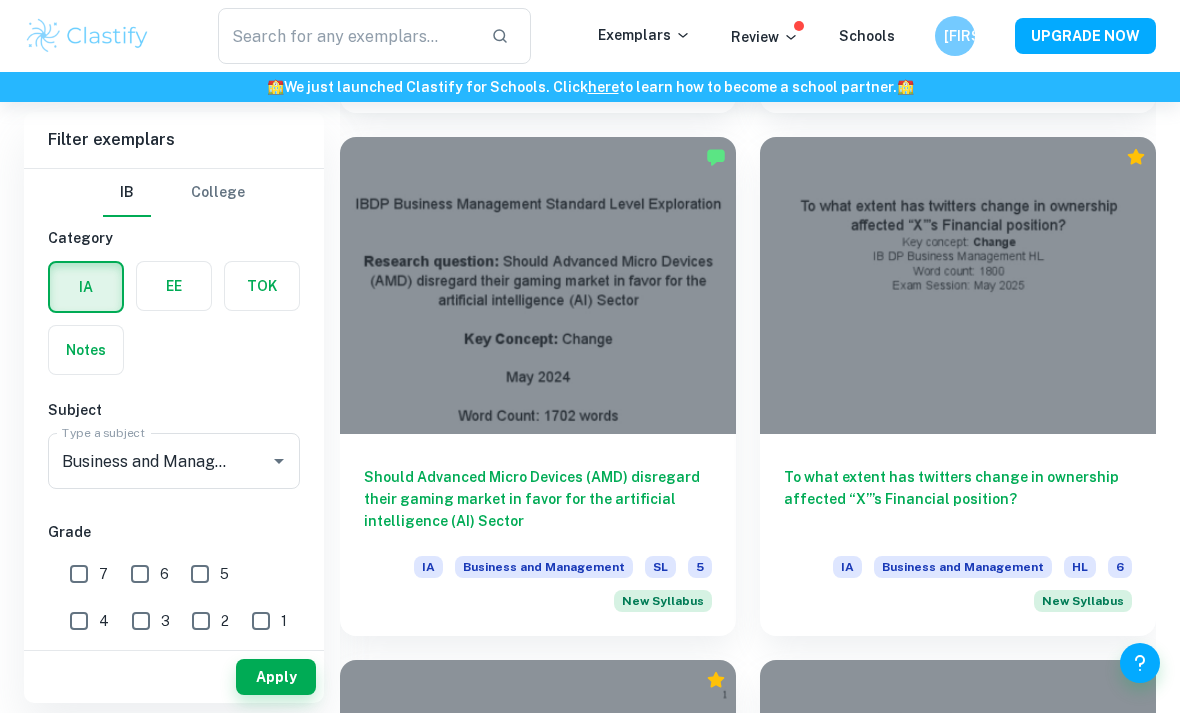 click on "Should Advanced Micro Devices (AMD) disregard their gaming market in favor for the artificial intelligence (AI) Sector" at bounding box center (538, 499) 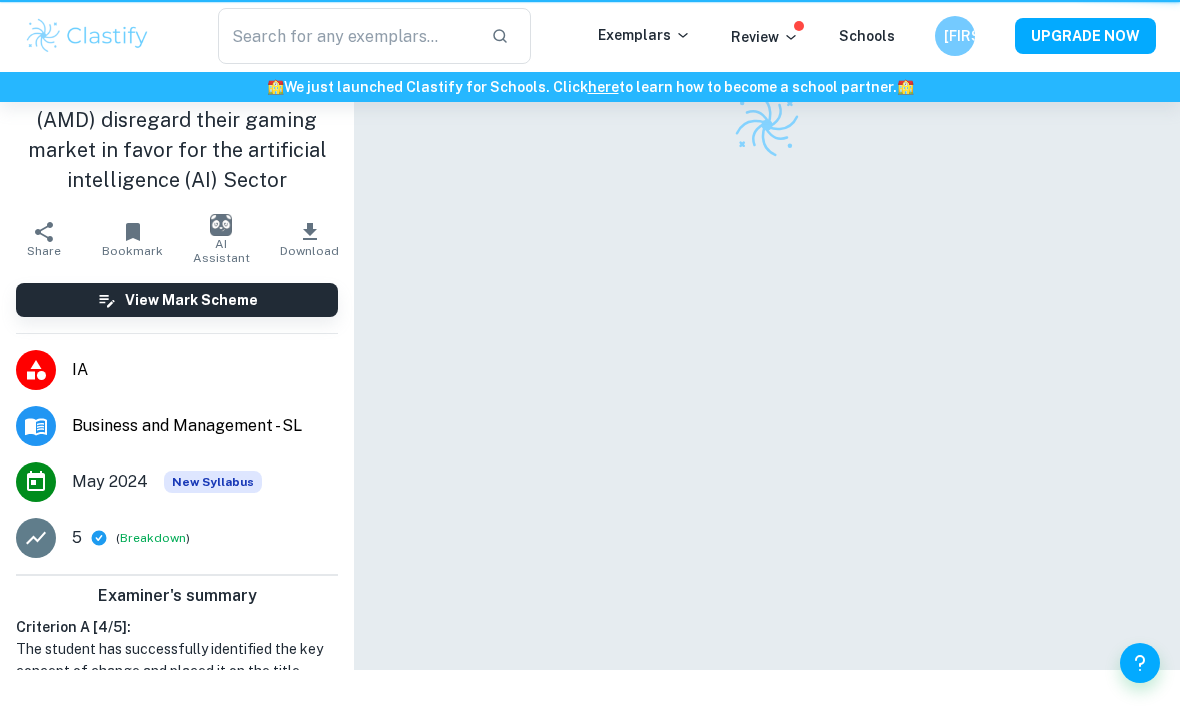 scroll, scrollTop: 0, scrollLeft: 0, axis: both 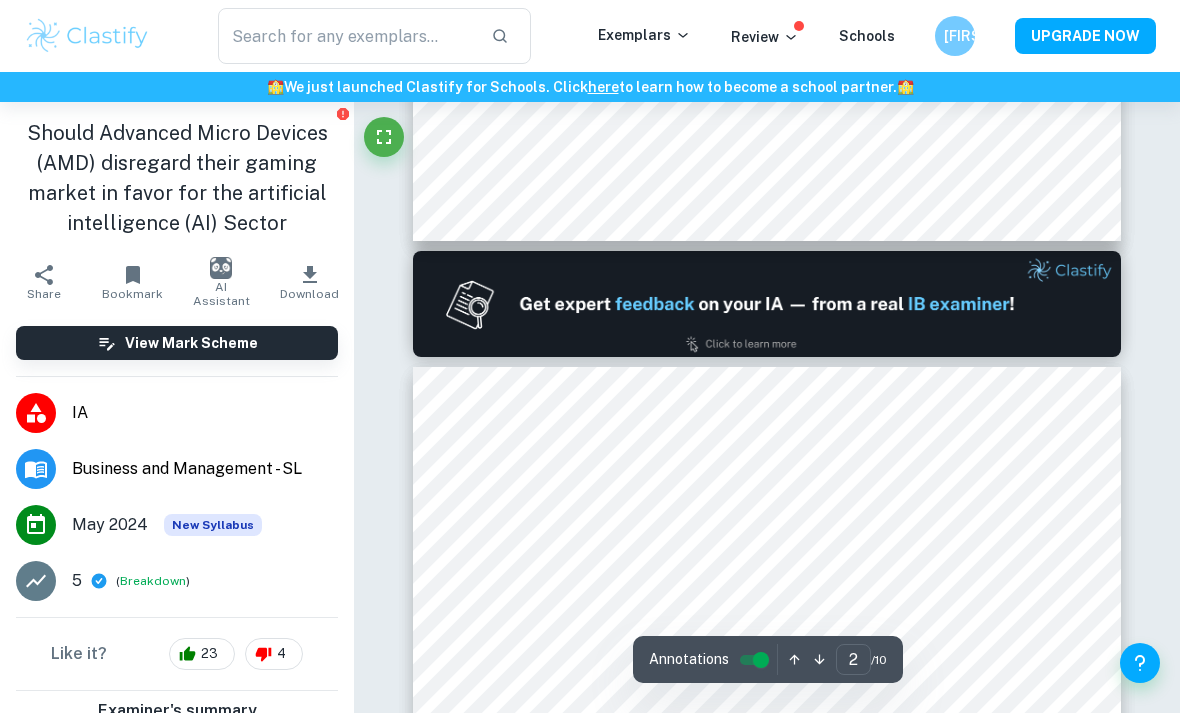 type on "1" 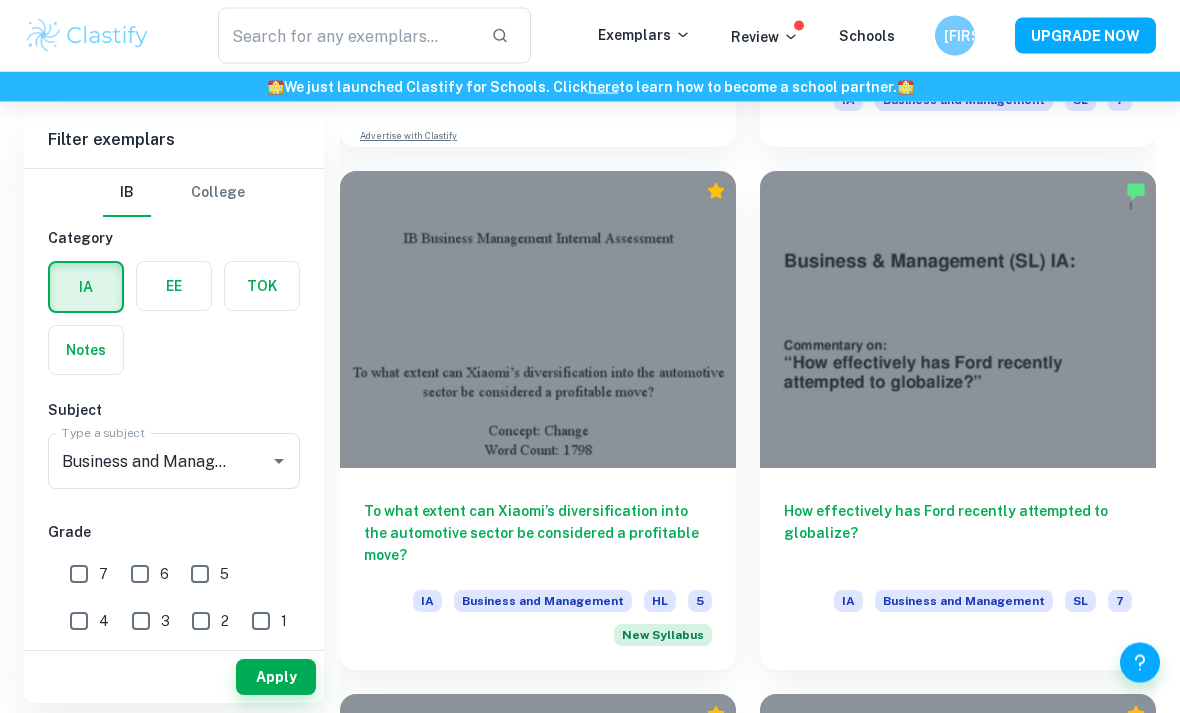 scroll, scrollTop: 6735, scrollLeft: 0, axis: vertical 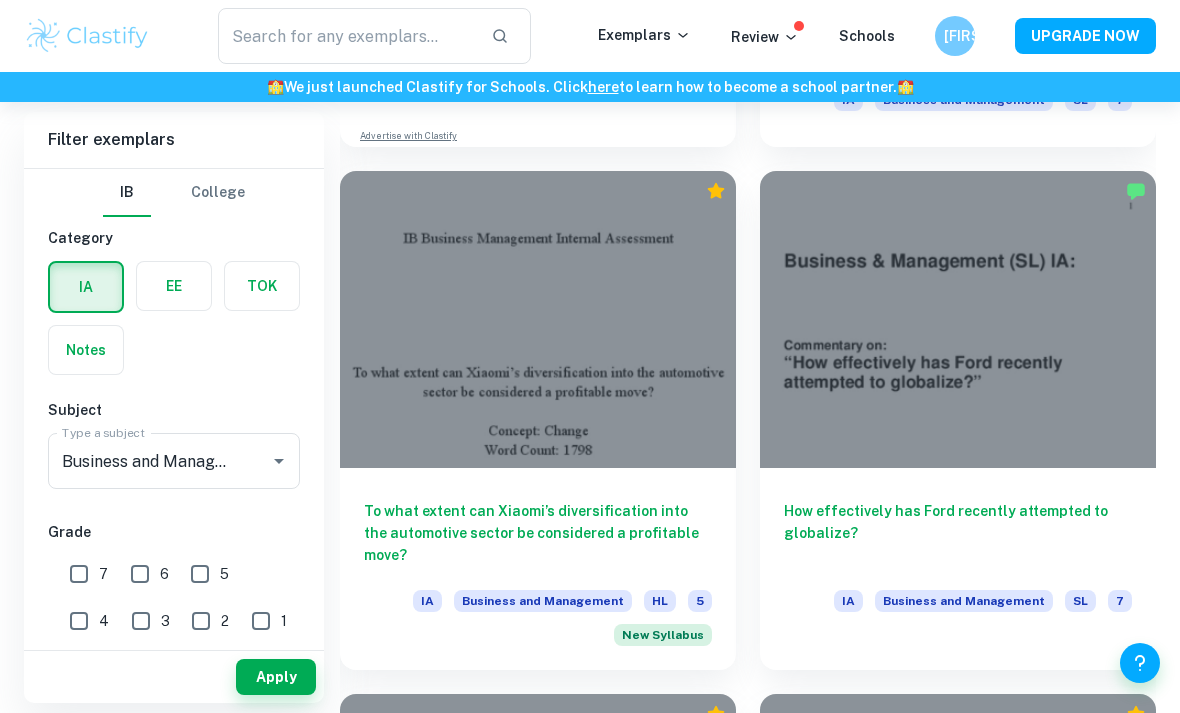click on "How effectively has Ford recently attempted to globalize?" at bounding box center (958, 533) 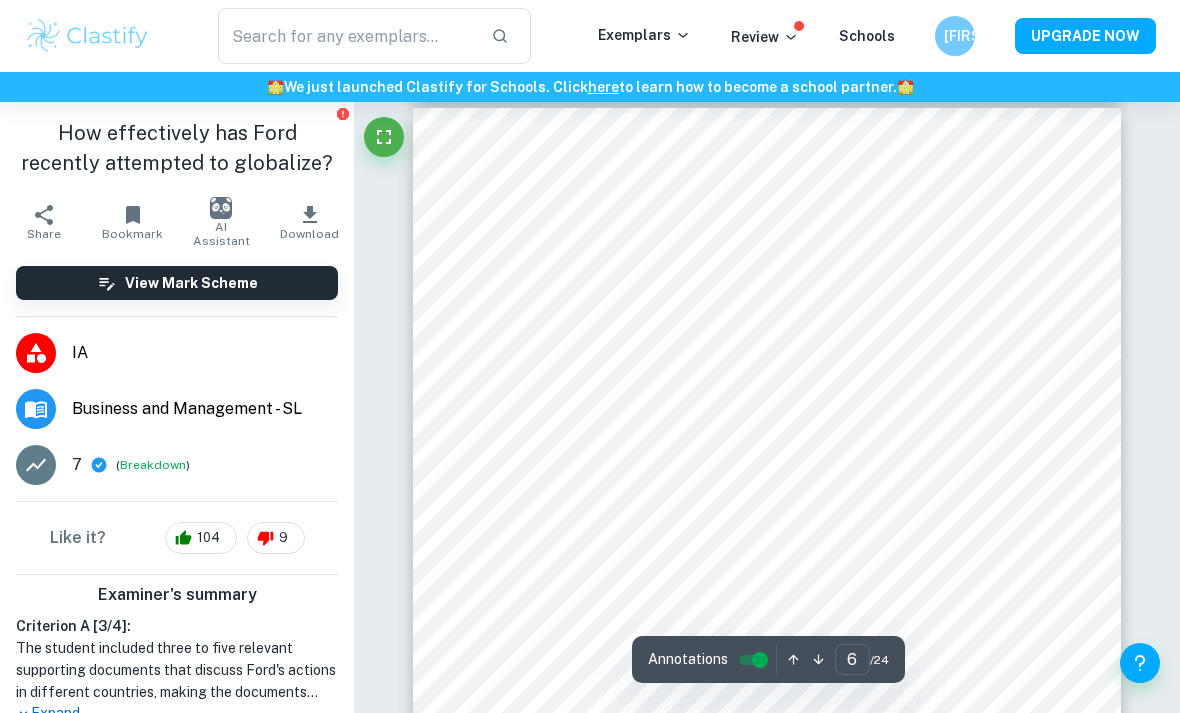 scroll, scrollTop: 4871, scrollLeft: 0, axis: vertical 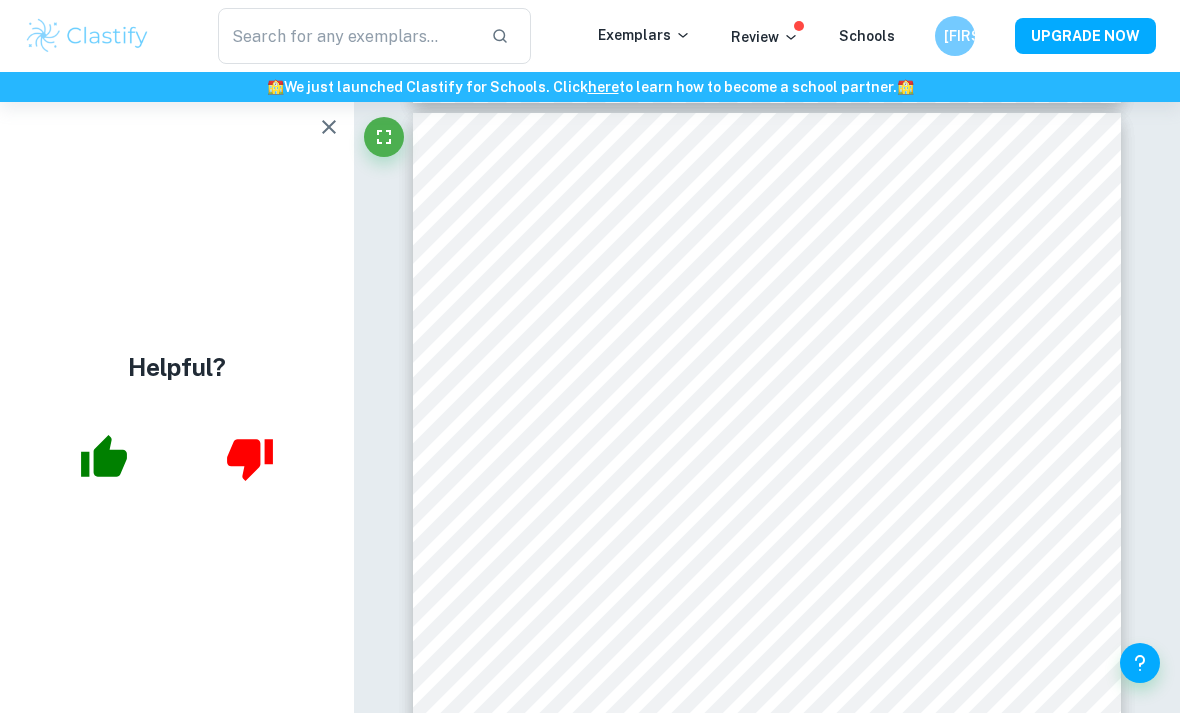 click at bounding box center [329, 127] 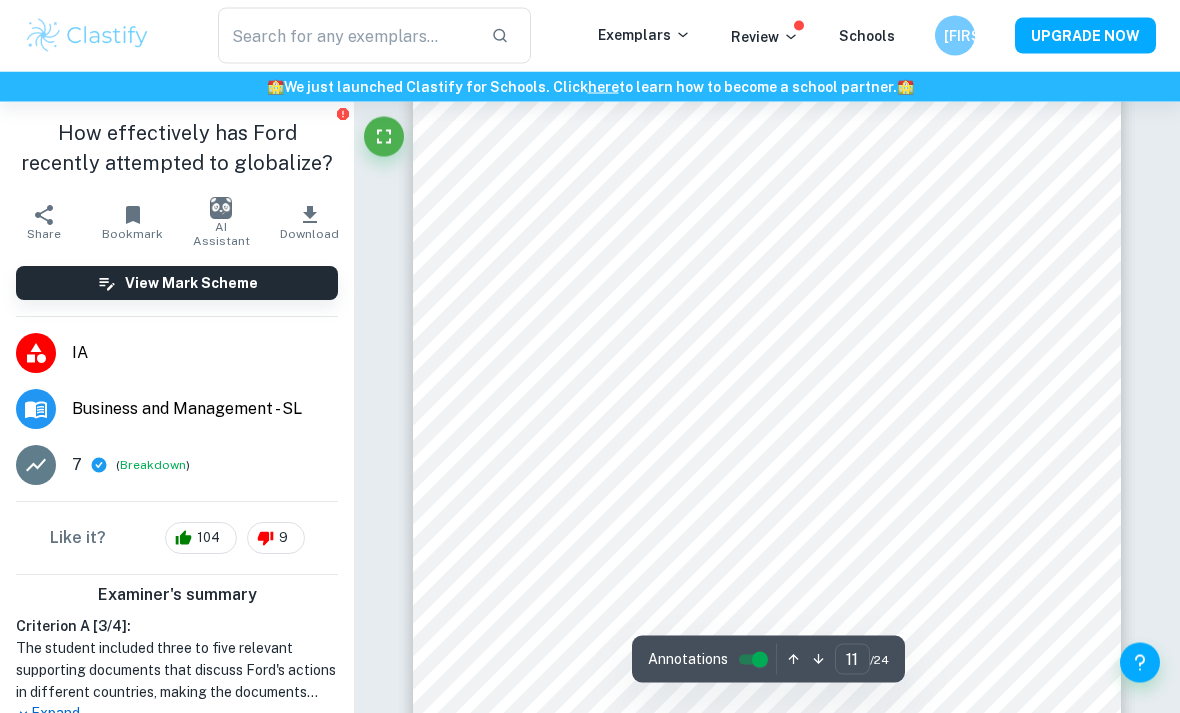 scroll, scrollTop: 9664, scrollLeft: 0, axis: vertical 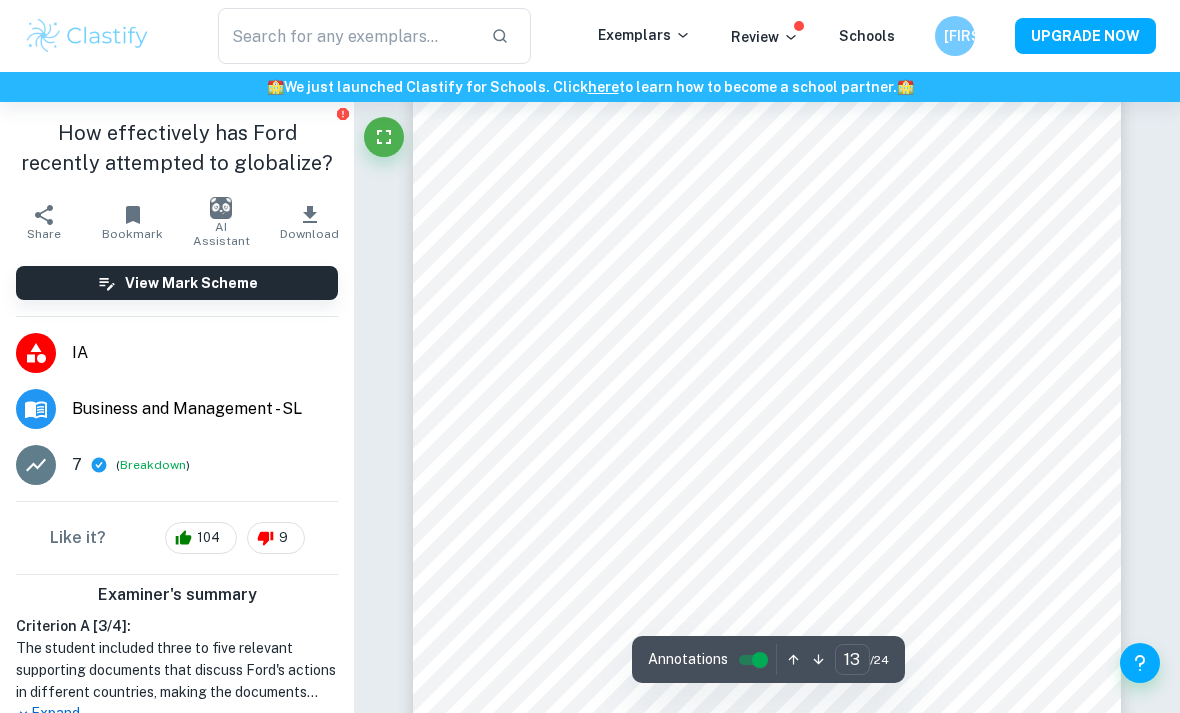 type on "5" 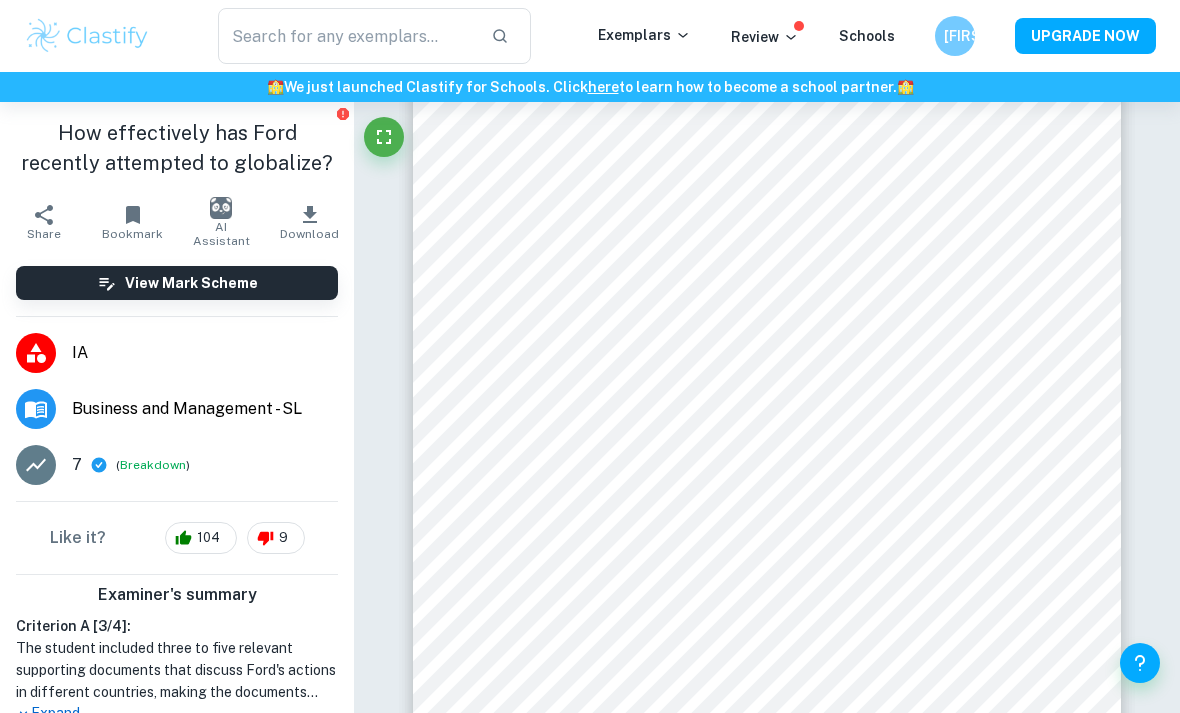 scroll, scrollTop: 4354, scrollLeft: 0, axis: vertical 